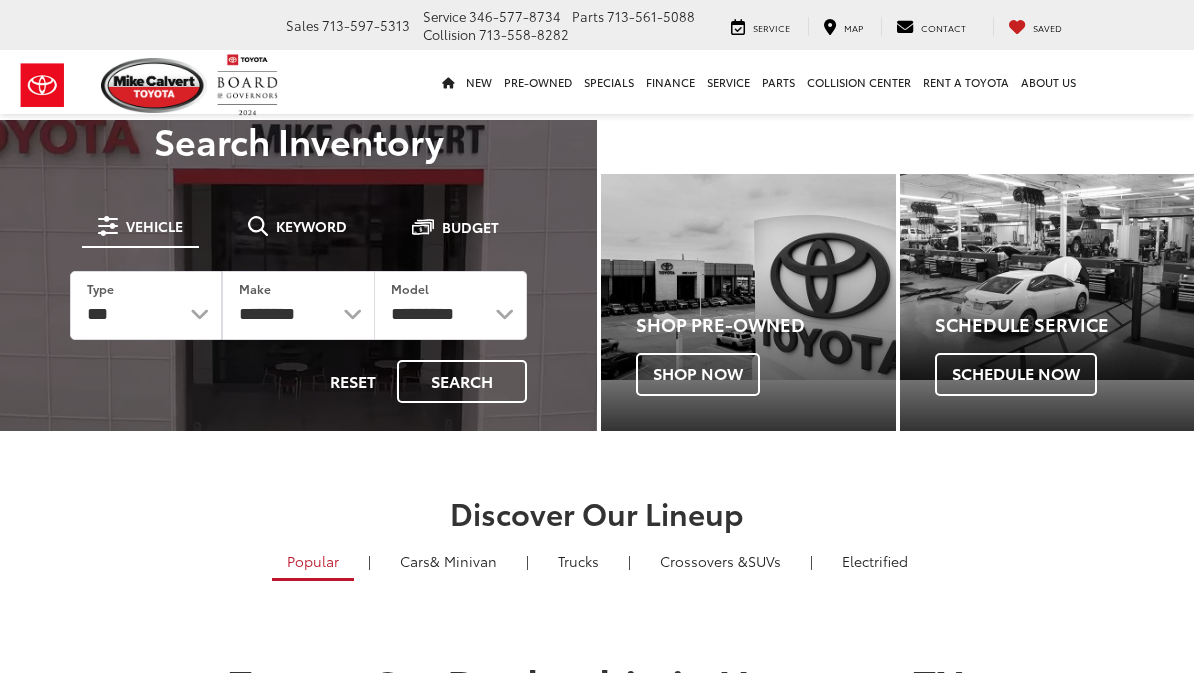 scroll, scrollTop: 0, scrollLeft: 0, axis: both 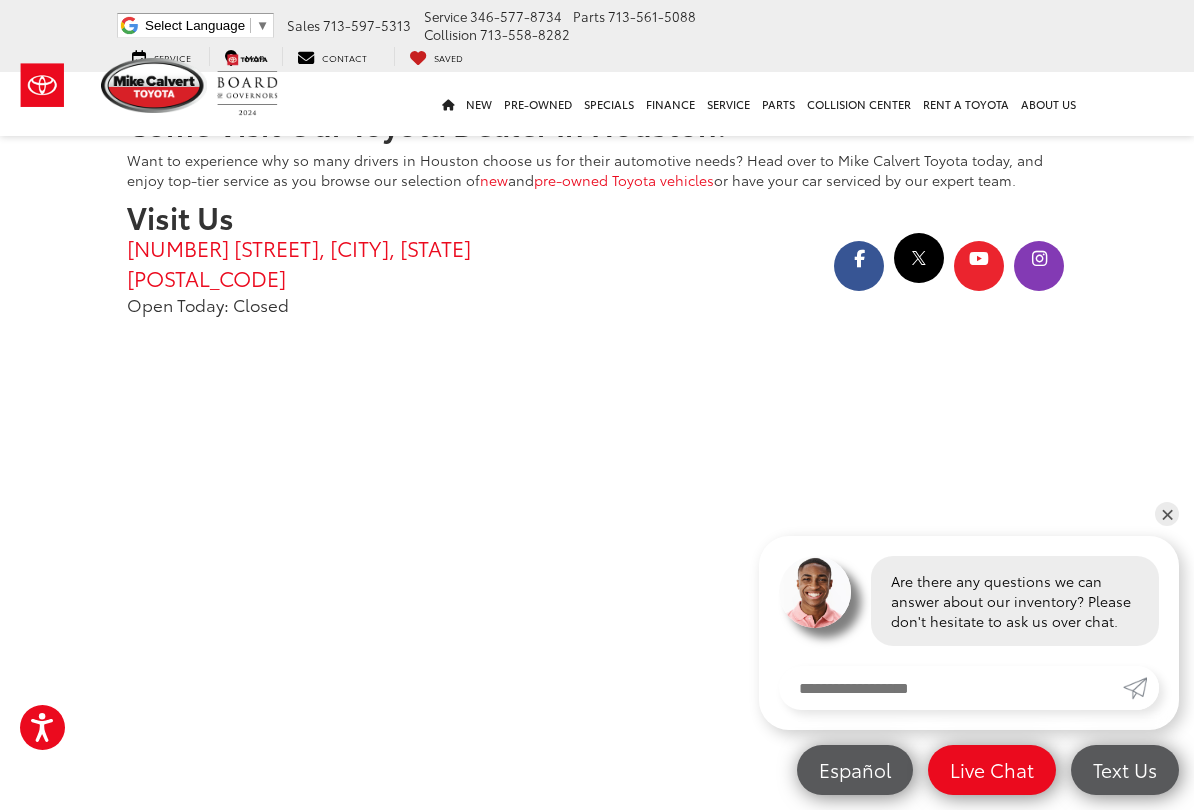 click on "2333 South Loop West, Houston, TX 77054" at bounding box center [354, 262] 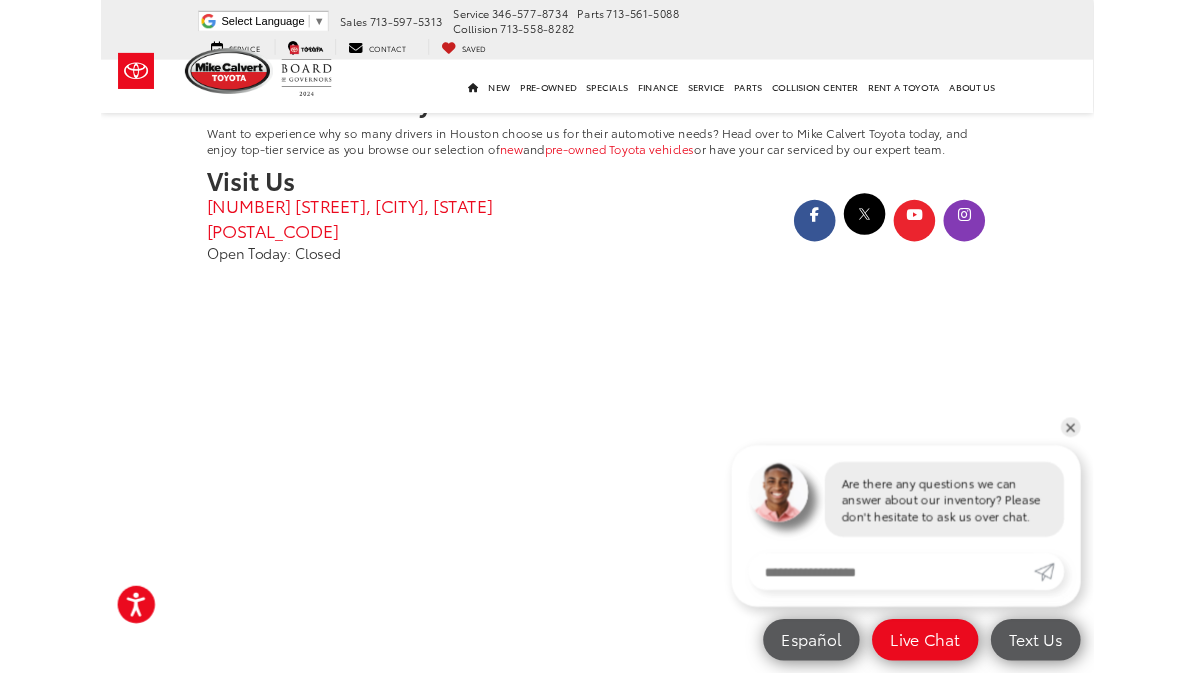 scroll, scrollTop: 3517, scrollLeft: 0, axis: vertical 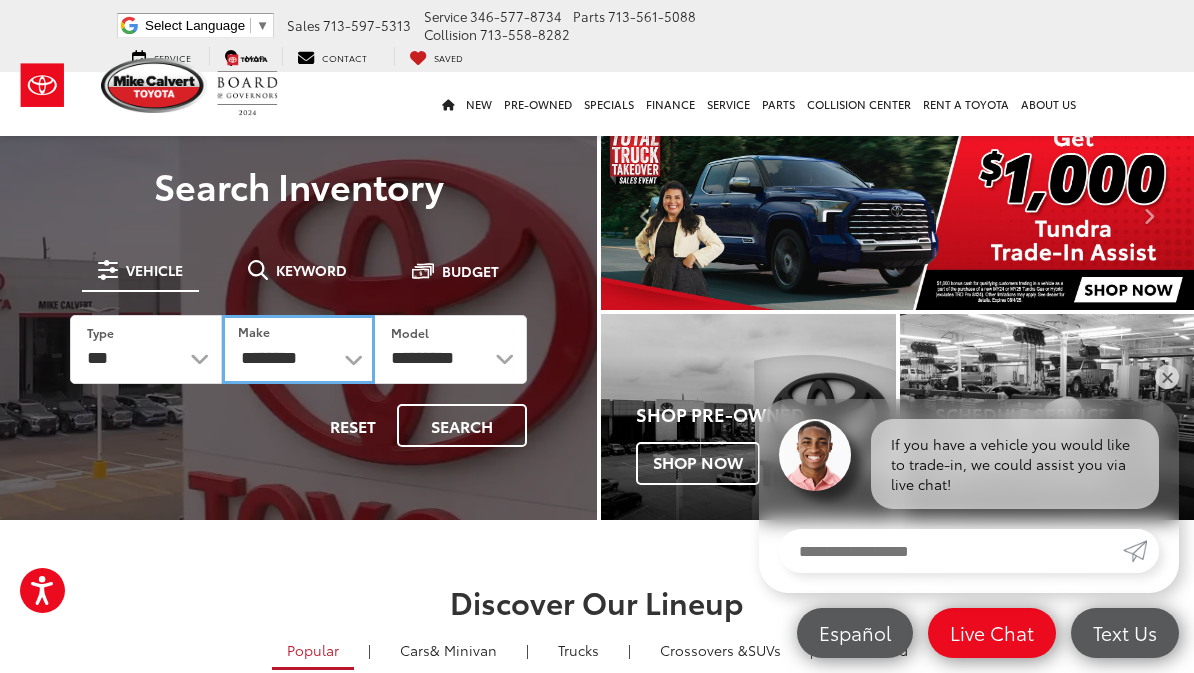 click on "**********" at bounding box center (298, 349) 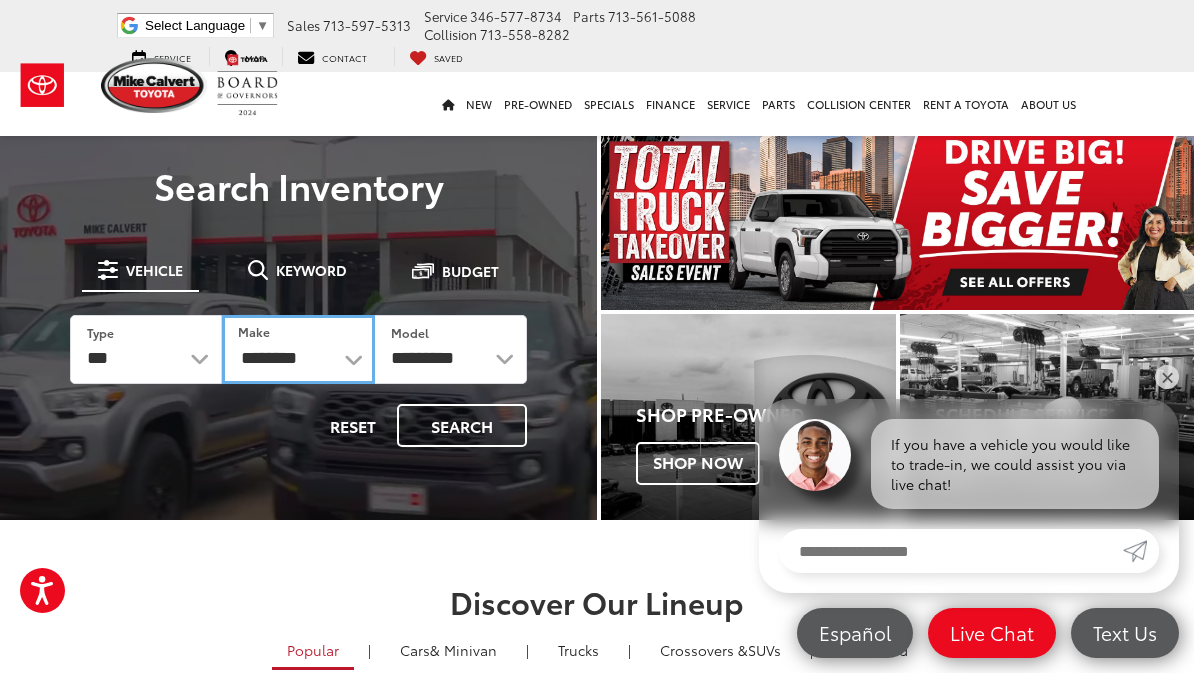 select on "******" 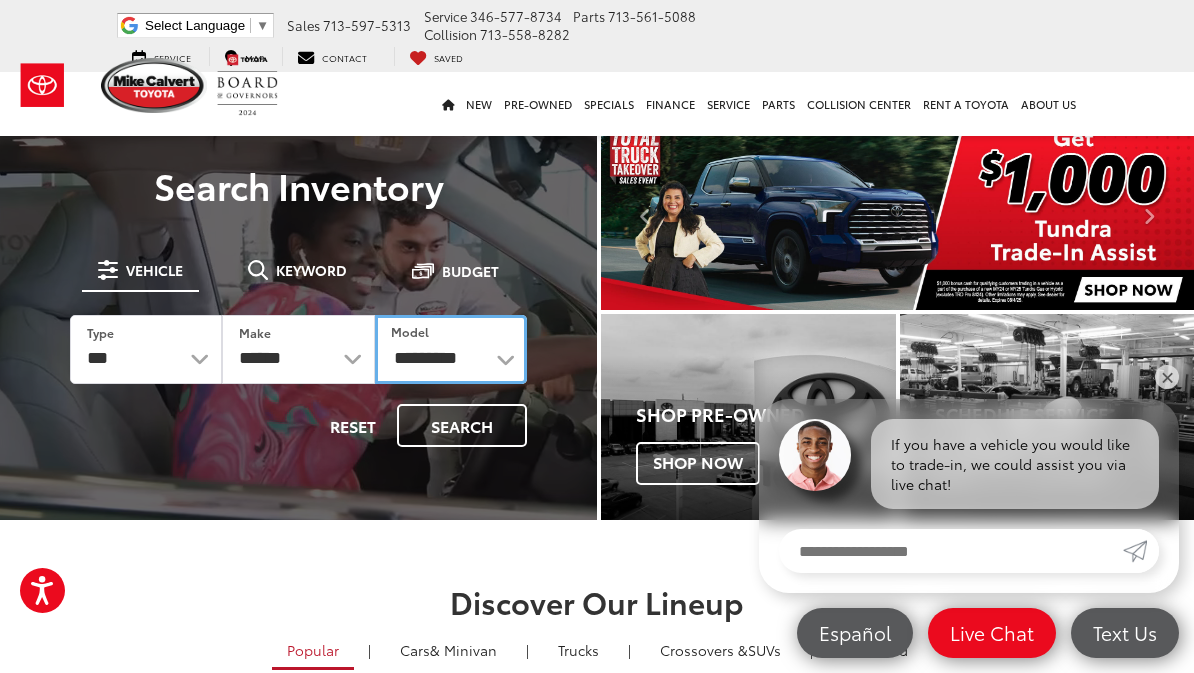 click on "**********" at bounding box center [451, 349] 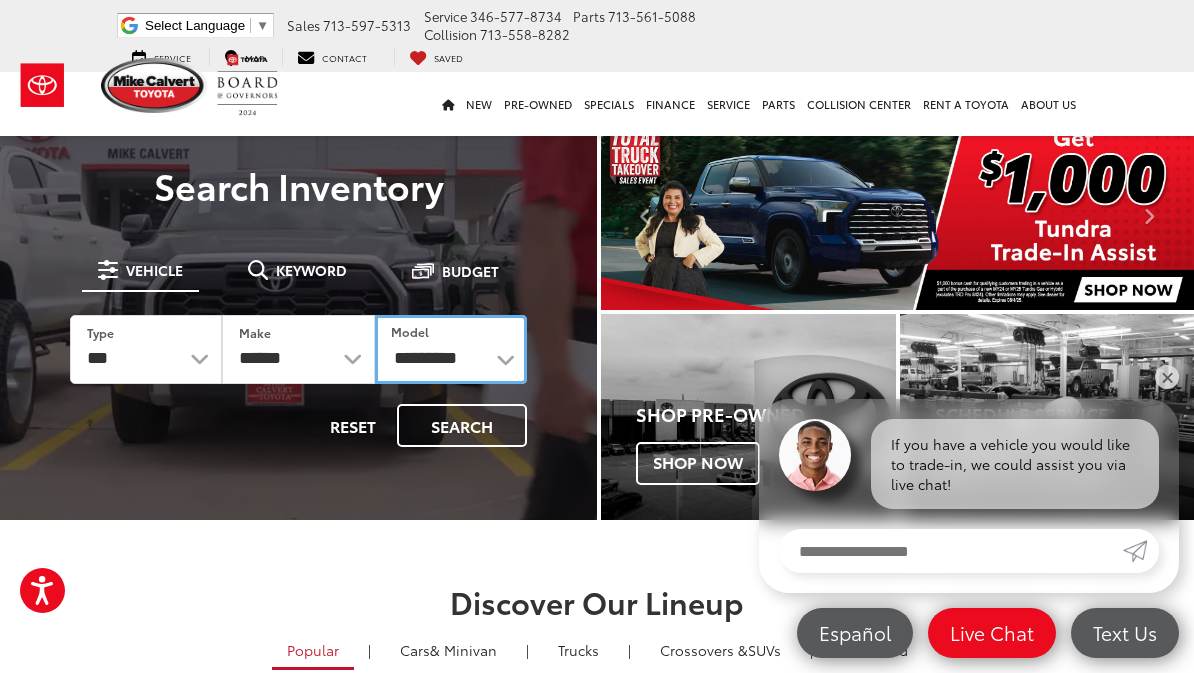 select on "******" 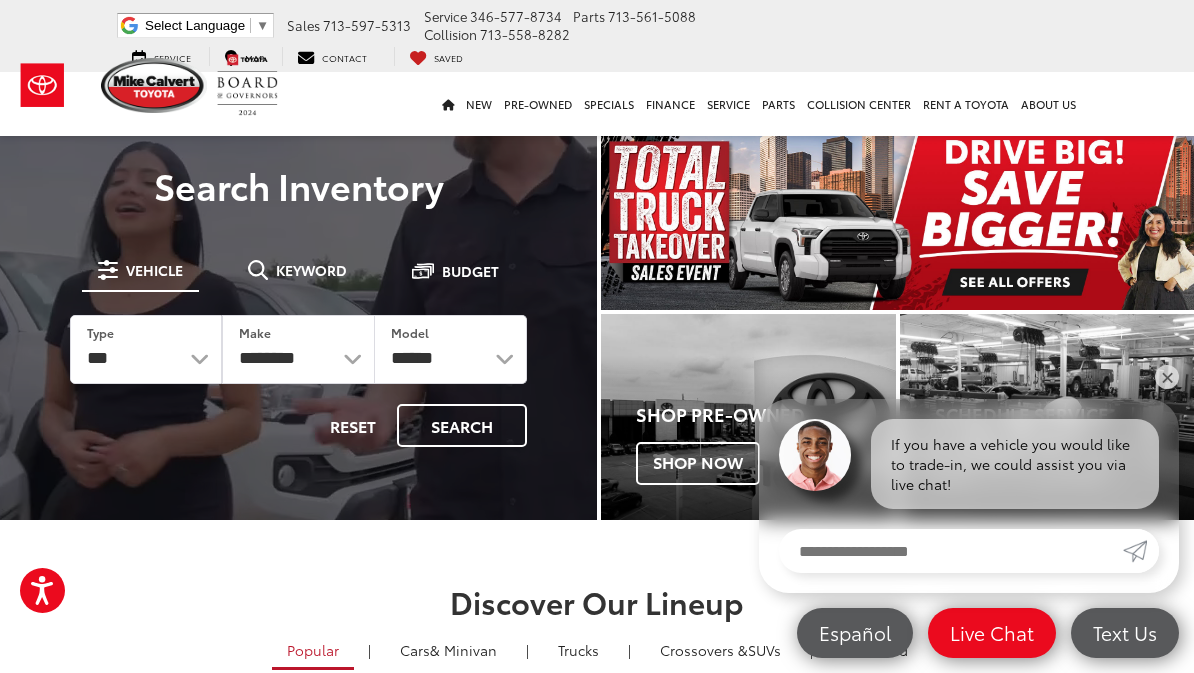 click on "Search" at bounding box center (462, 425) 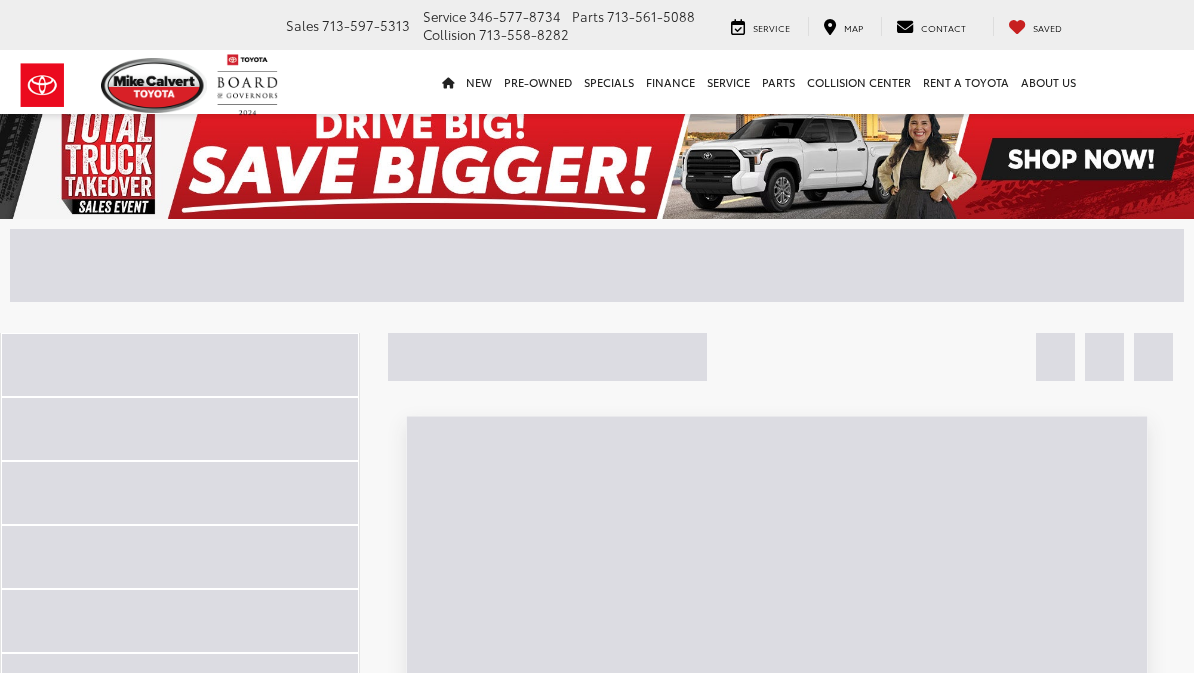 scroll, scrollTop: 0, scrollLeft: 0, axis: both 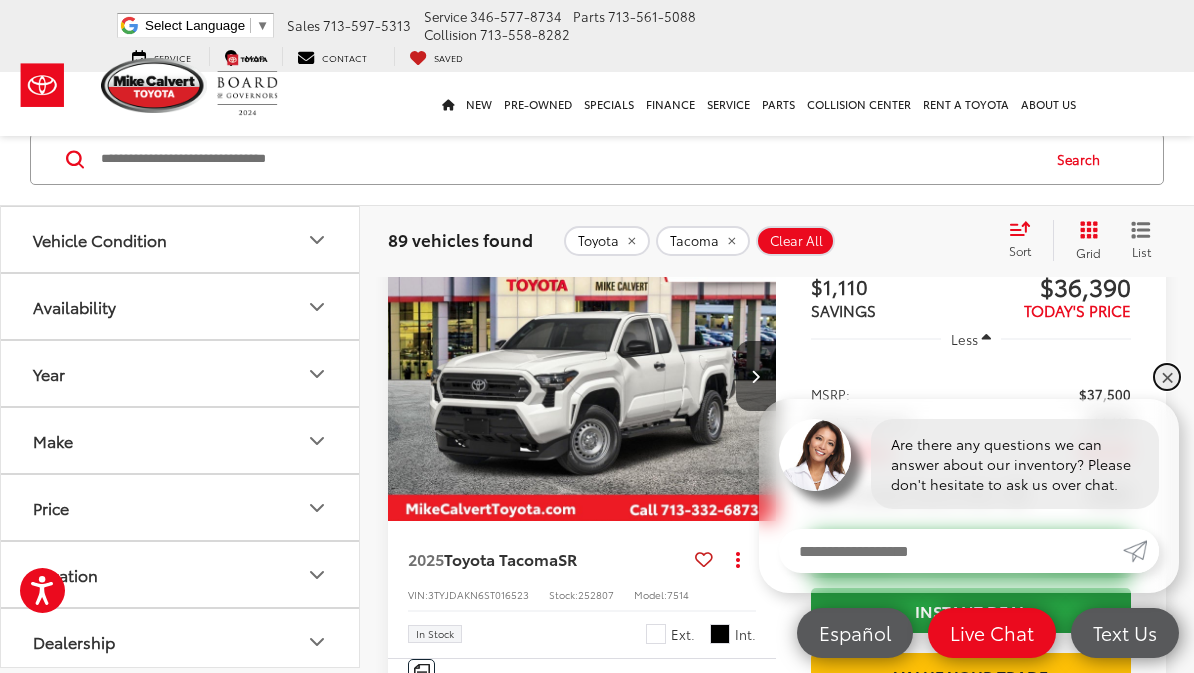 click on "✕" at bounding box center (1167, 377) 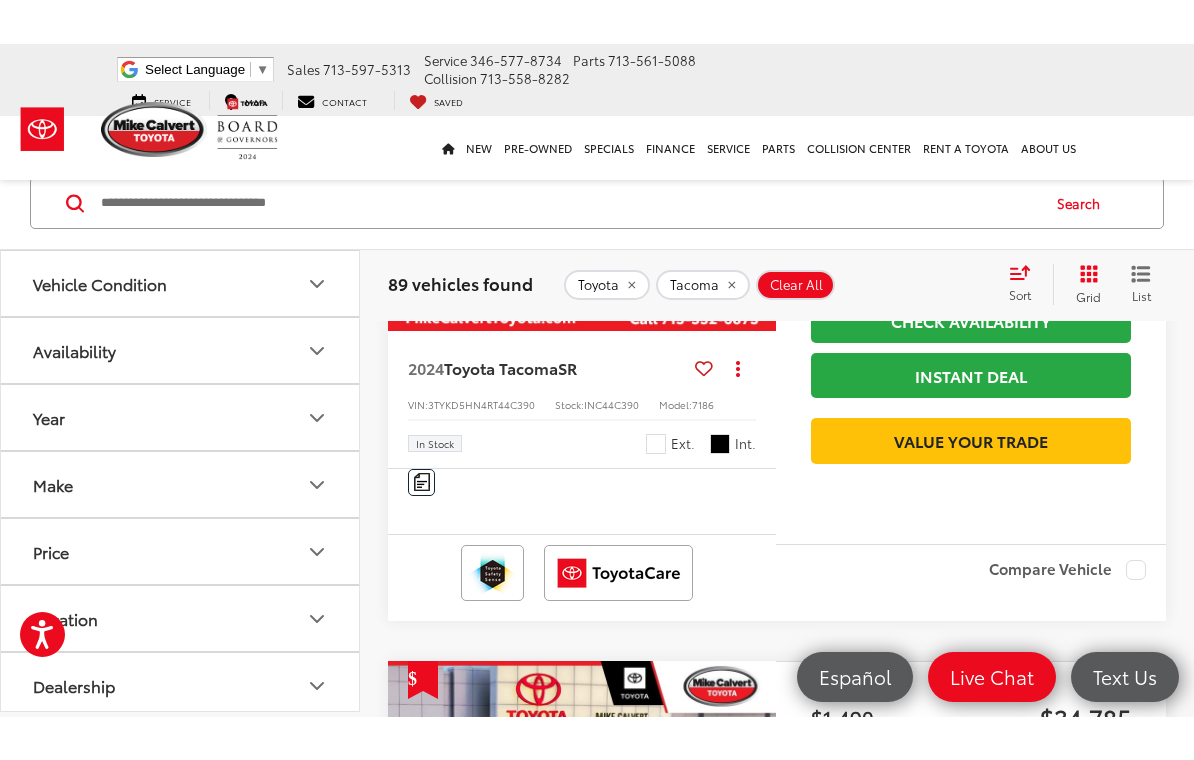 scroll, scrollTop: 2255, scrollLeft: 0, axis: vertical 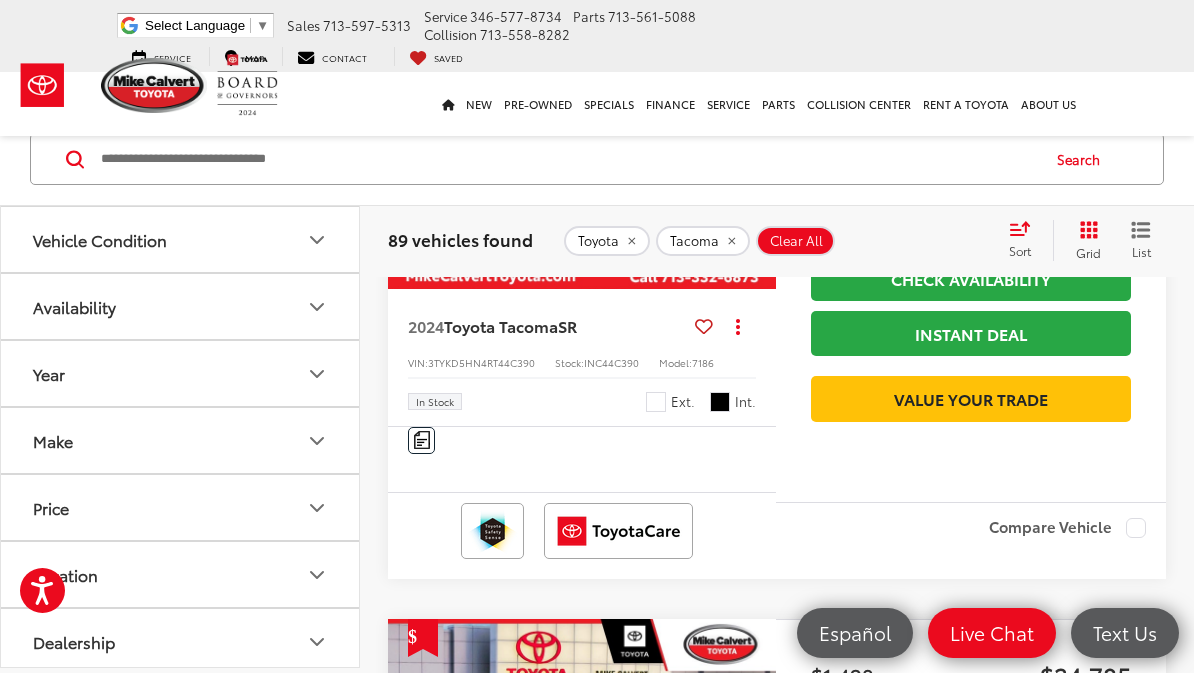 click 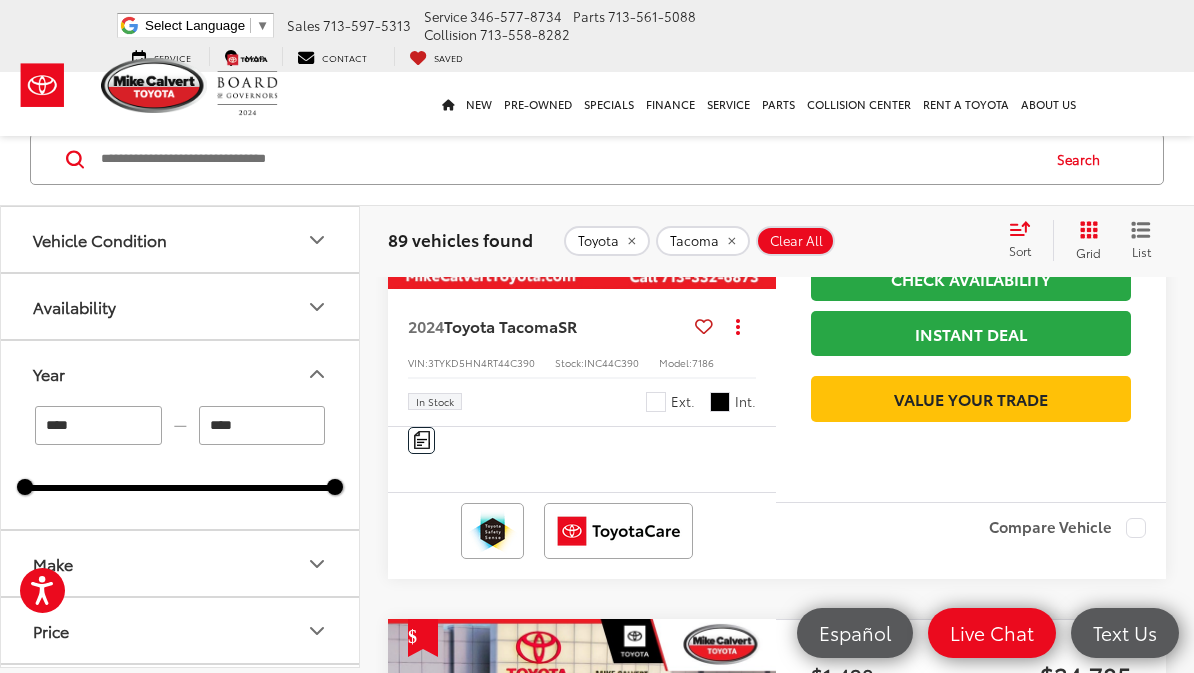 click on "****" at bounding box center [98, 425] 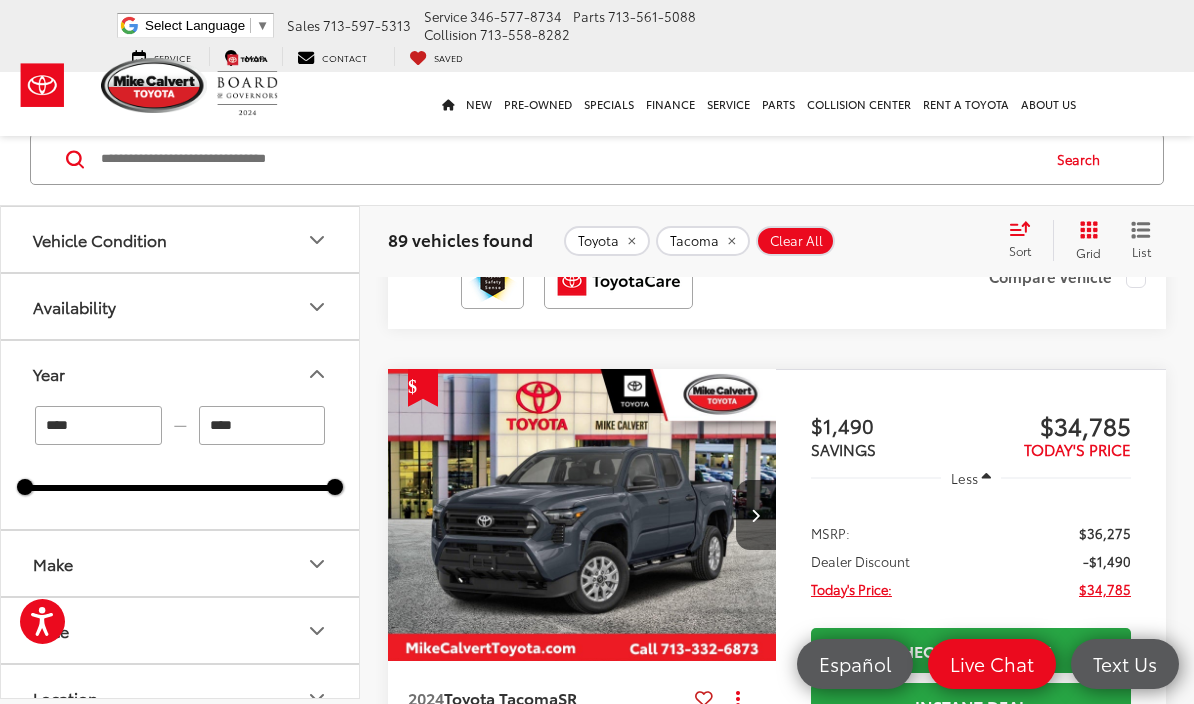 scroll, scrollTop: 1883, scrollLeft: 0, axis: vertical 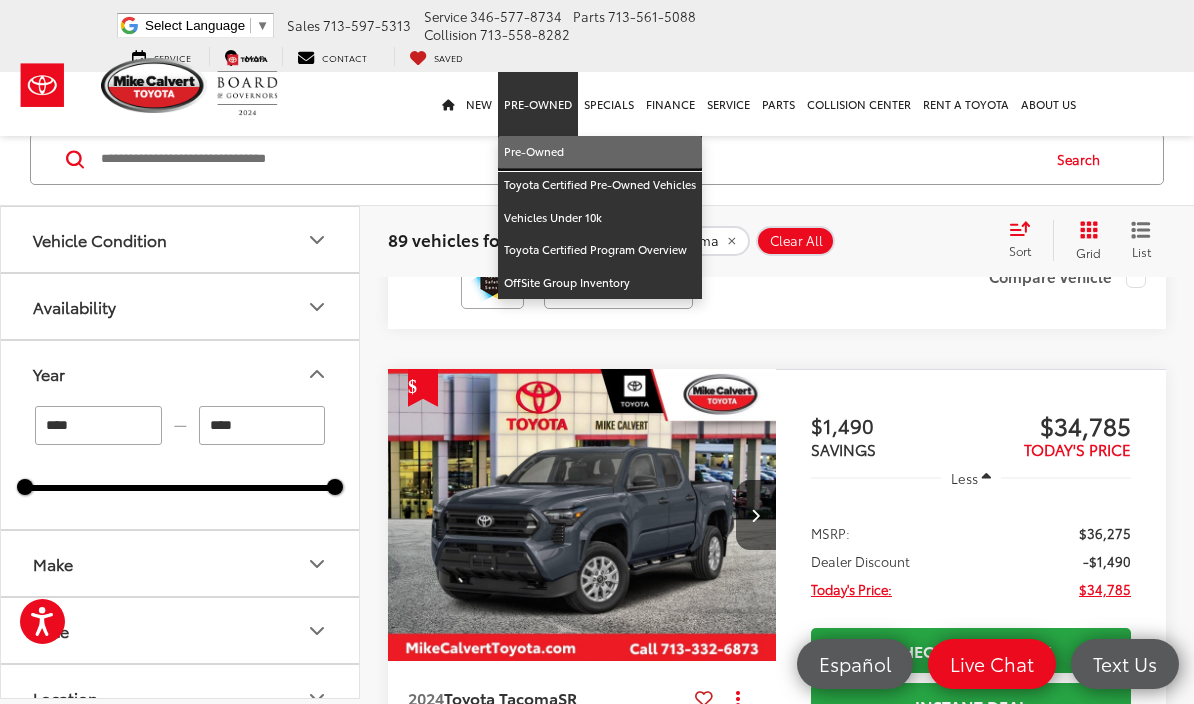 click on "Pre-Owned" at bounding box center (600, 152) 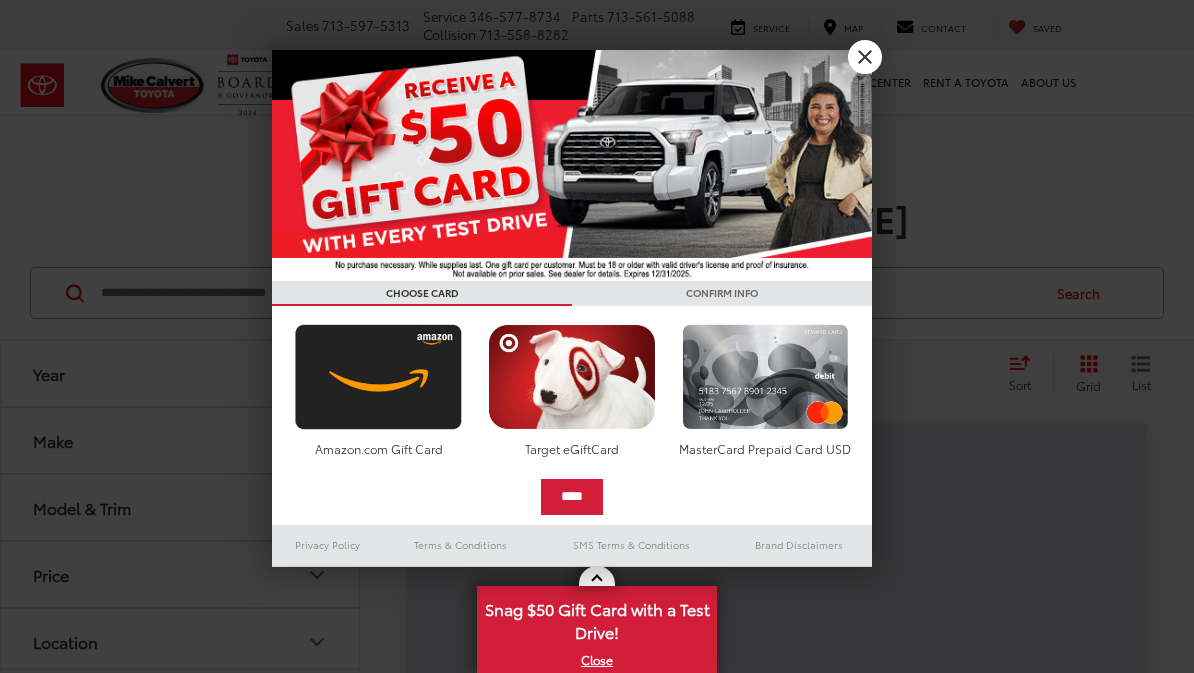 scroll, scrollTop: 0, scrollLeft: 0, axis: both 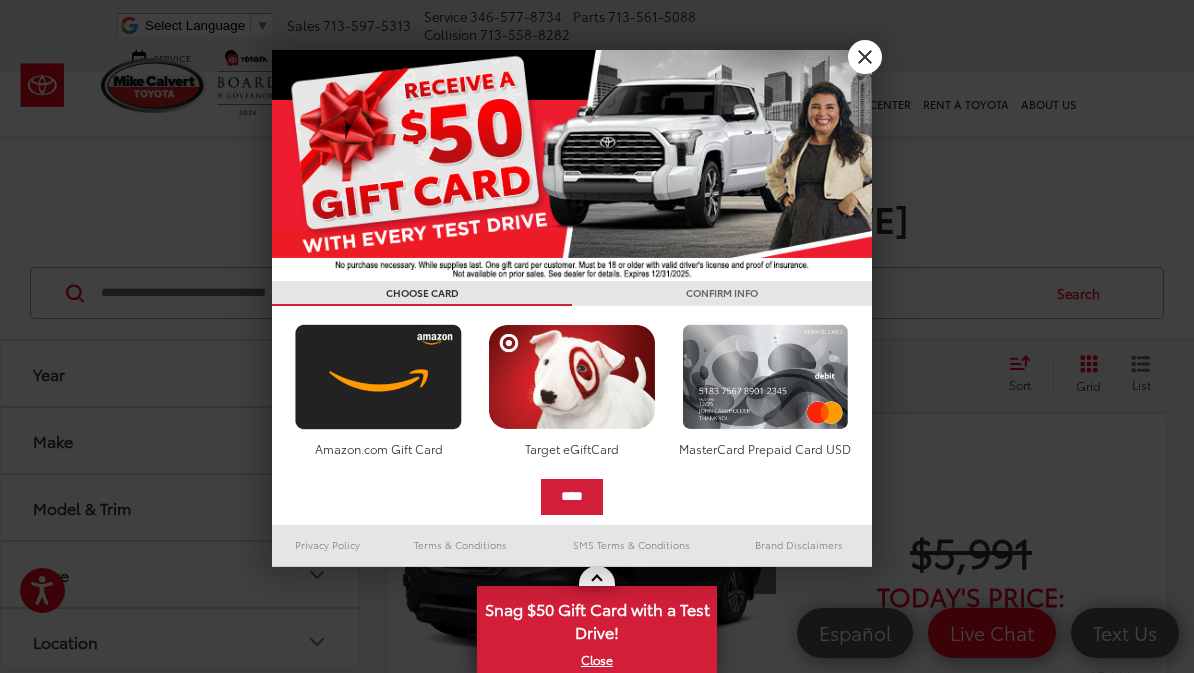 click on "X" at bounding box center (865, 57) 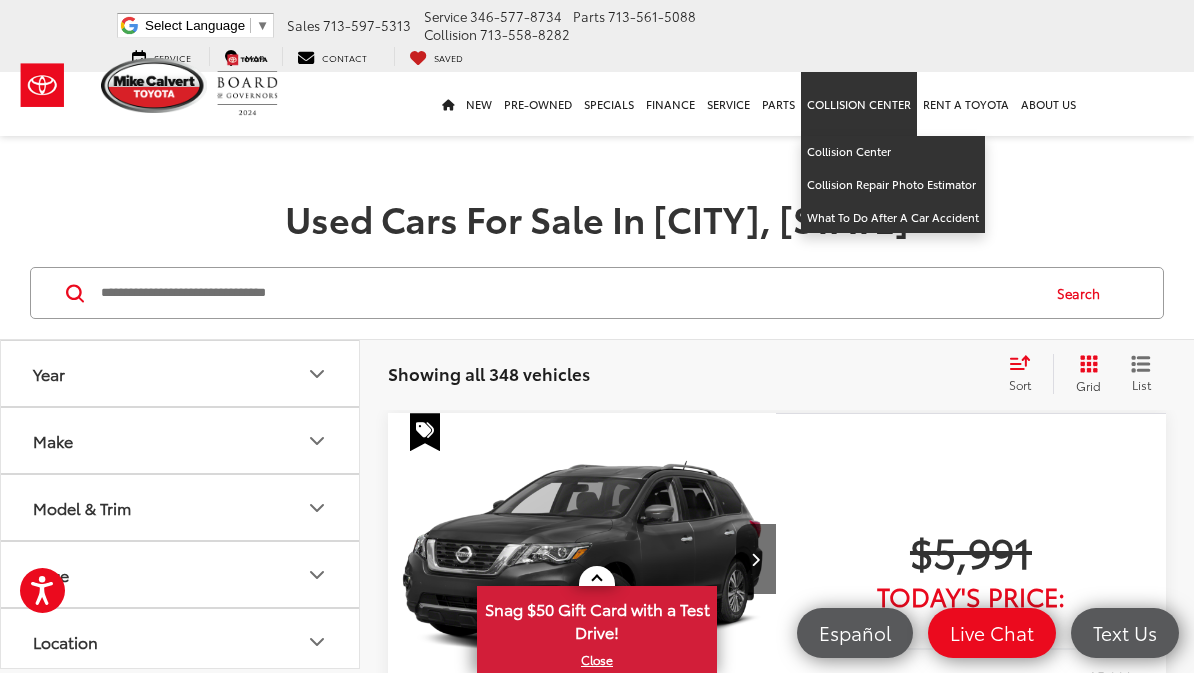 click at bounding box center [597, 158] 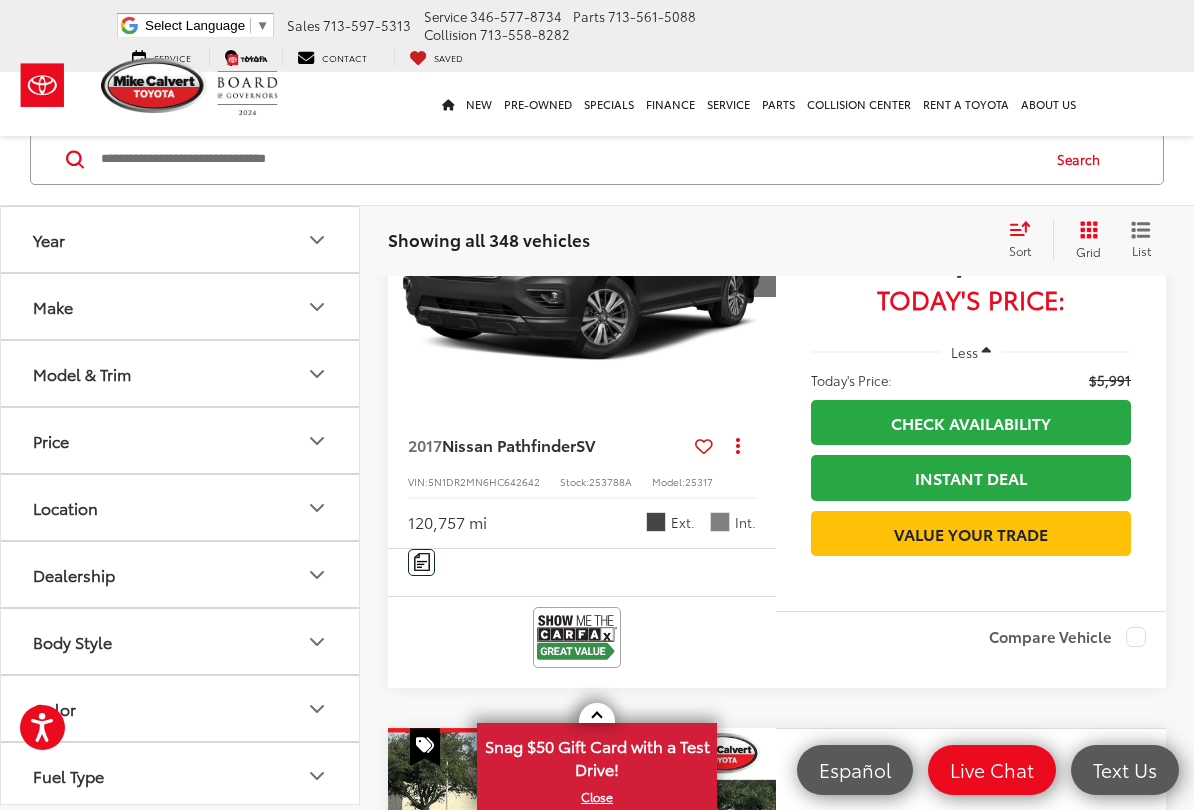 scroll, scrollTop: 296, scrollLeft: 0, axis: vertical 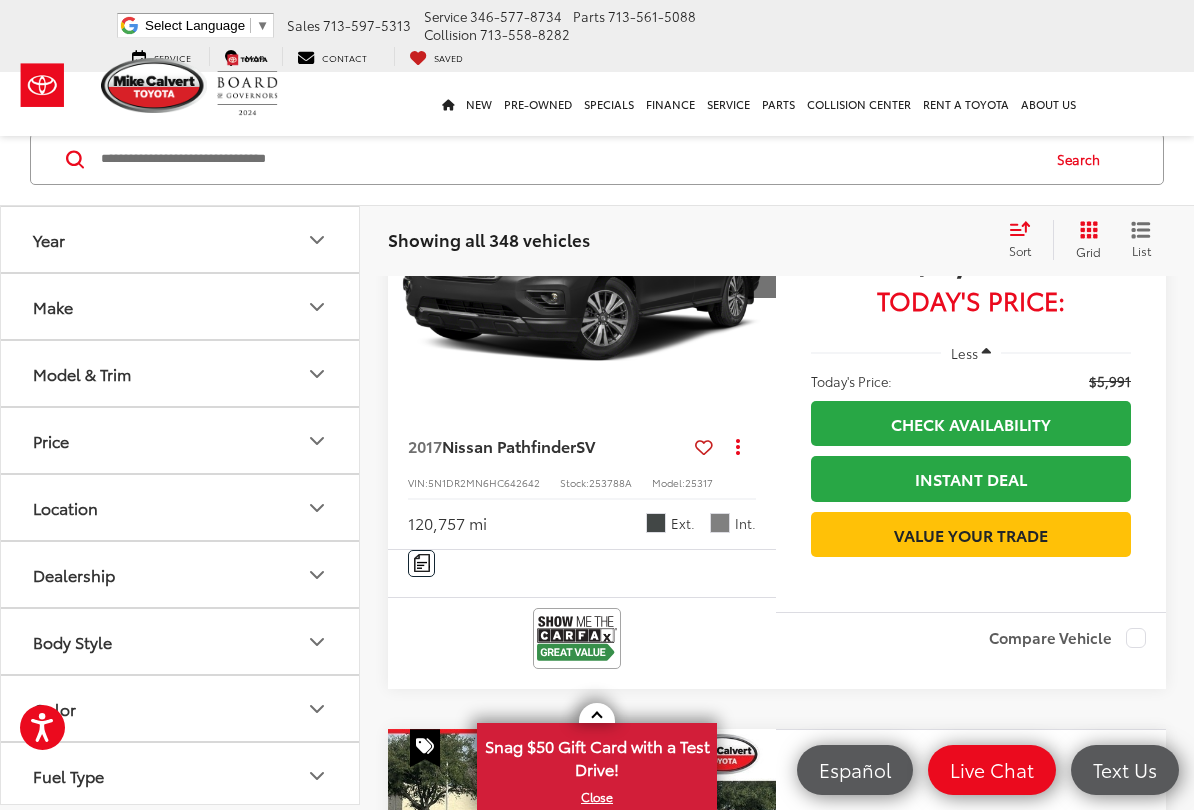 click 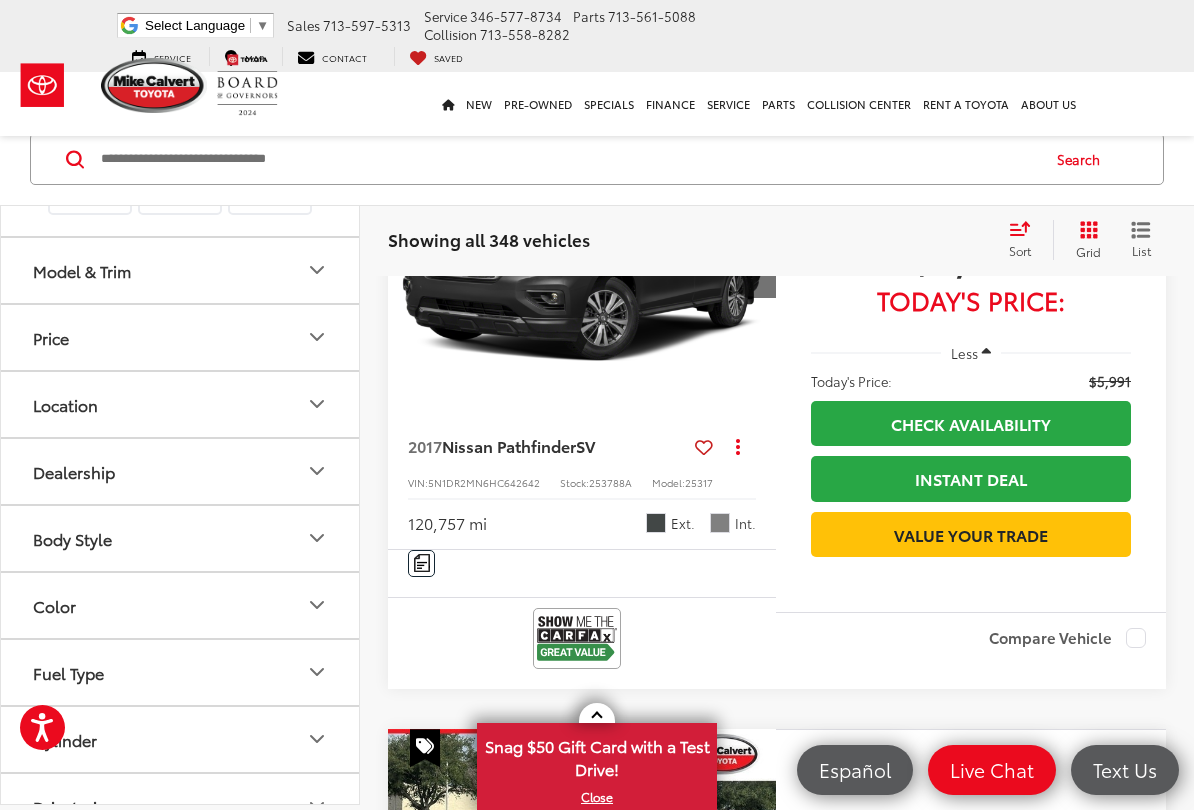 scroll, scrollTop: 708, scrollLeft: 0, axis: vertical 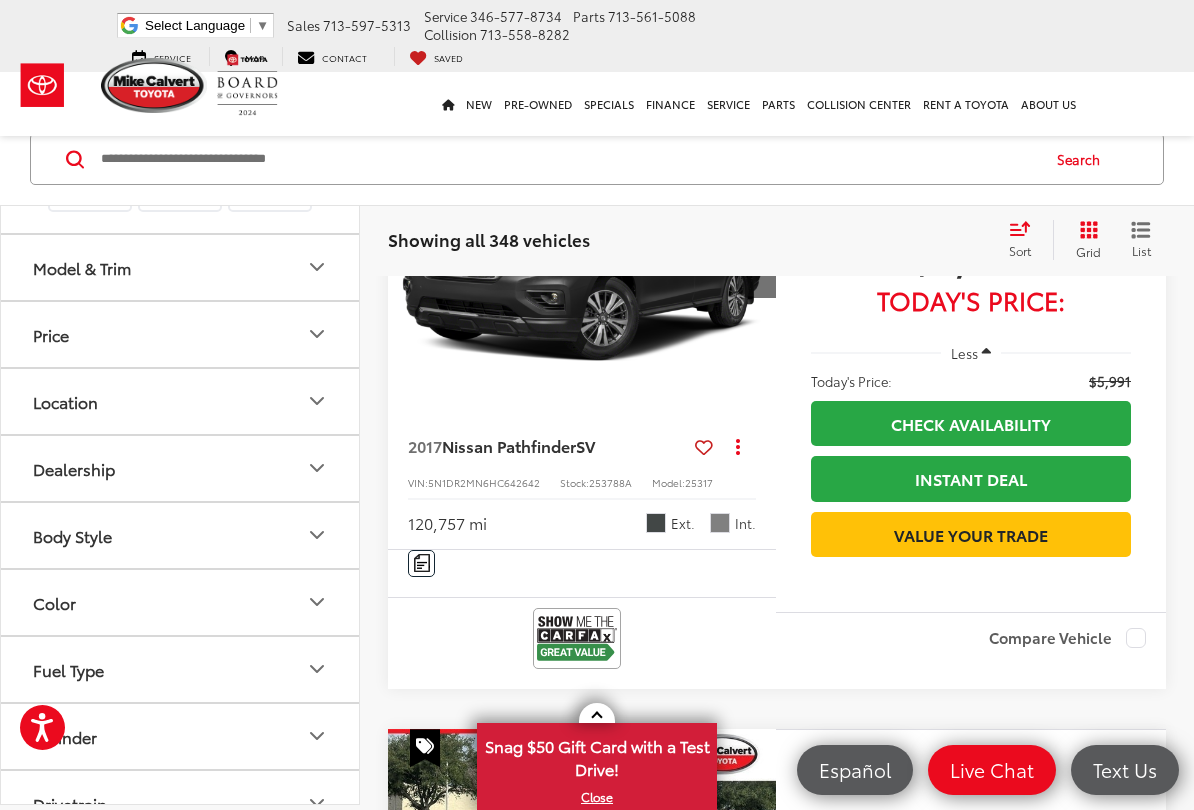 click at bounding box center [90, 166] 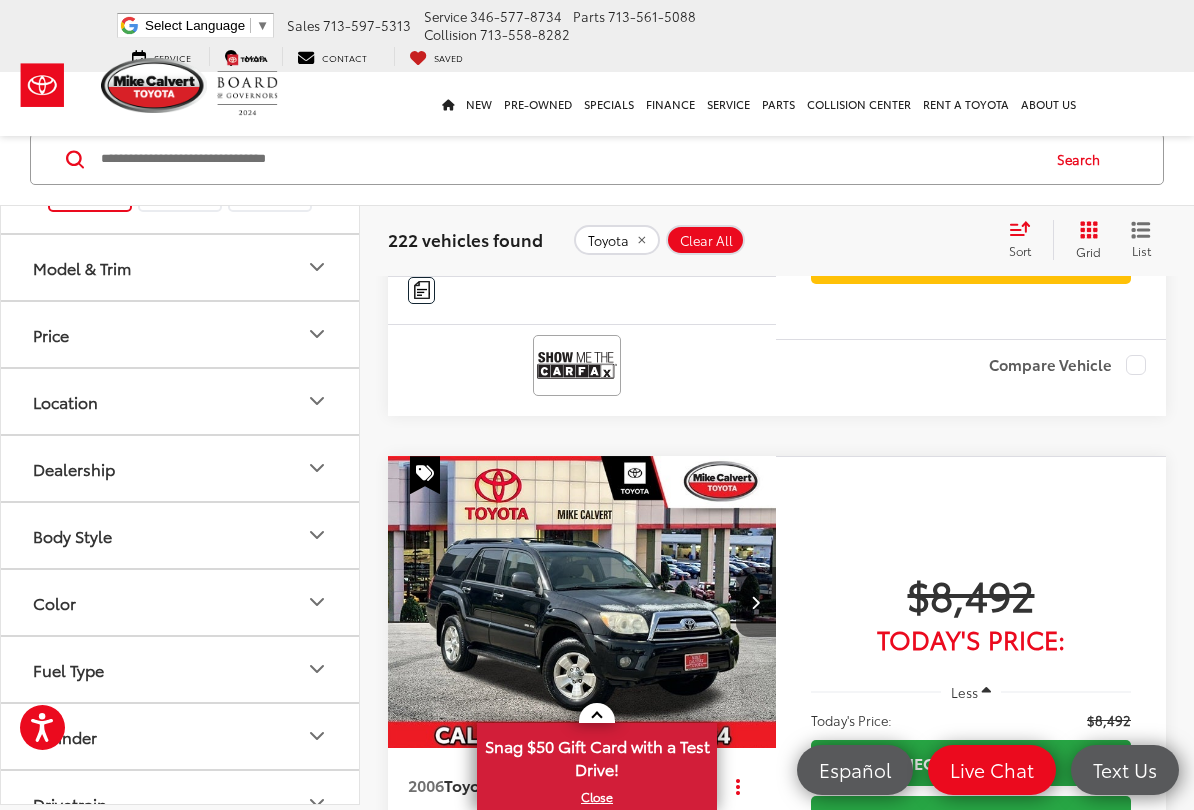 scroll, scrollTop: 582, scrollLeft: 0, axis: vertical 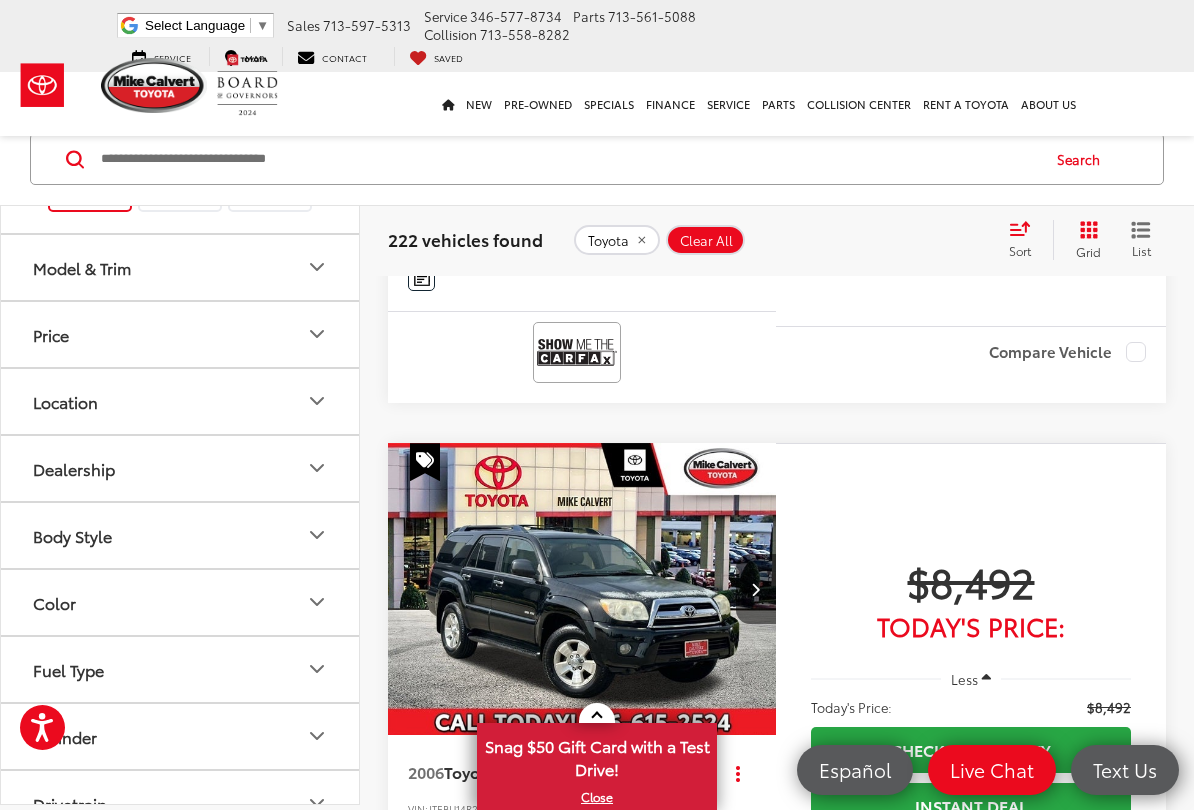 click 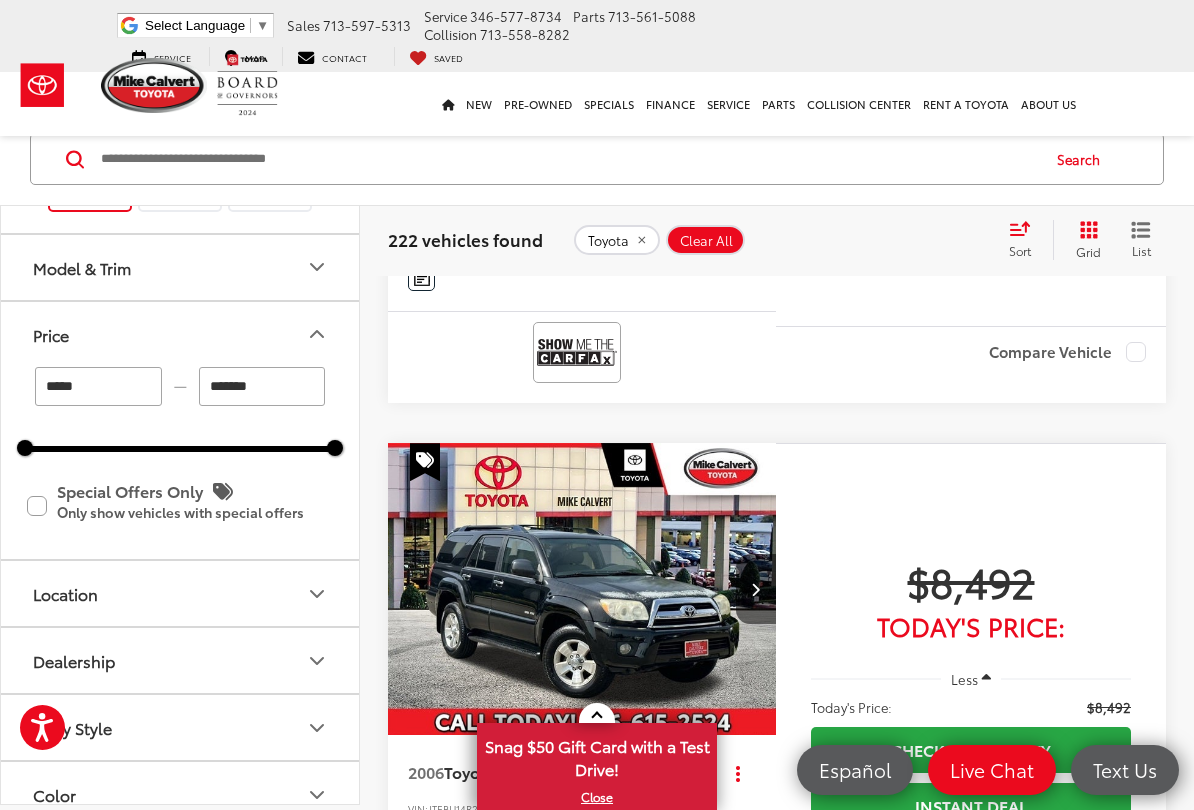 click 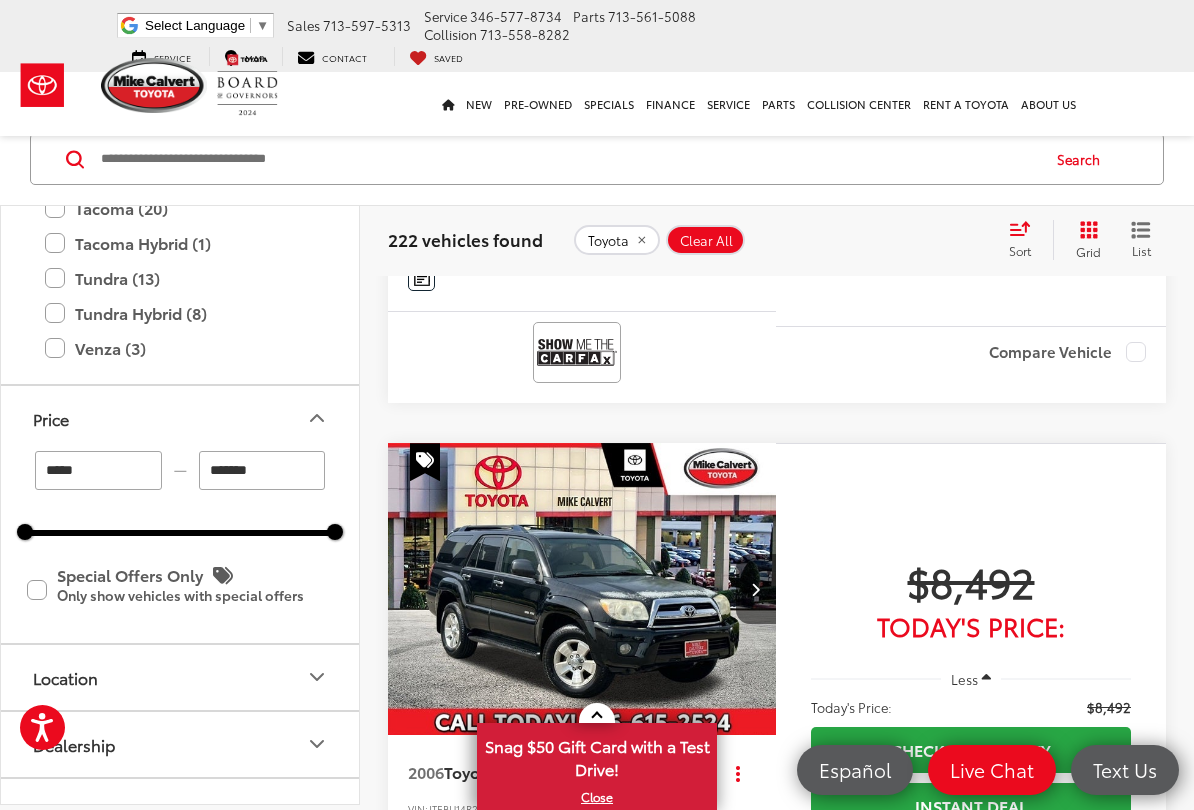 scroll, scrollTop: 1533, scrollLeft: 0, axis: vertical 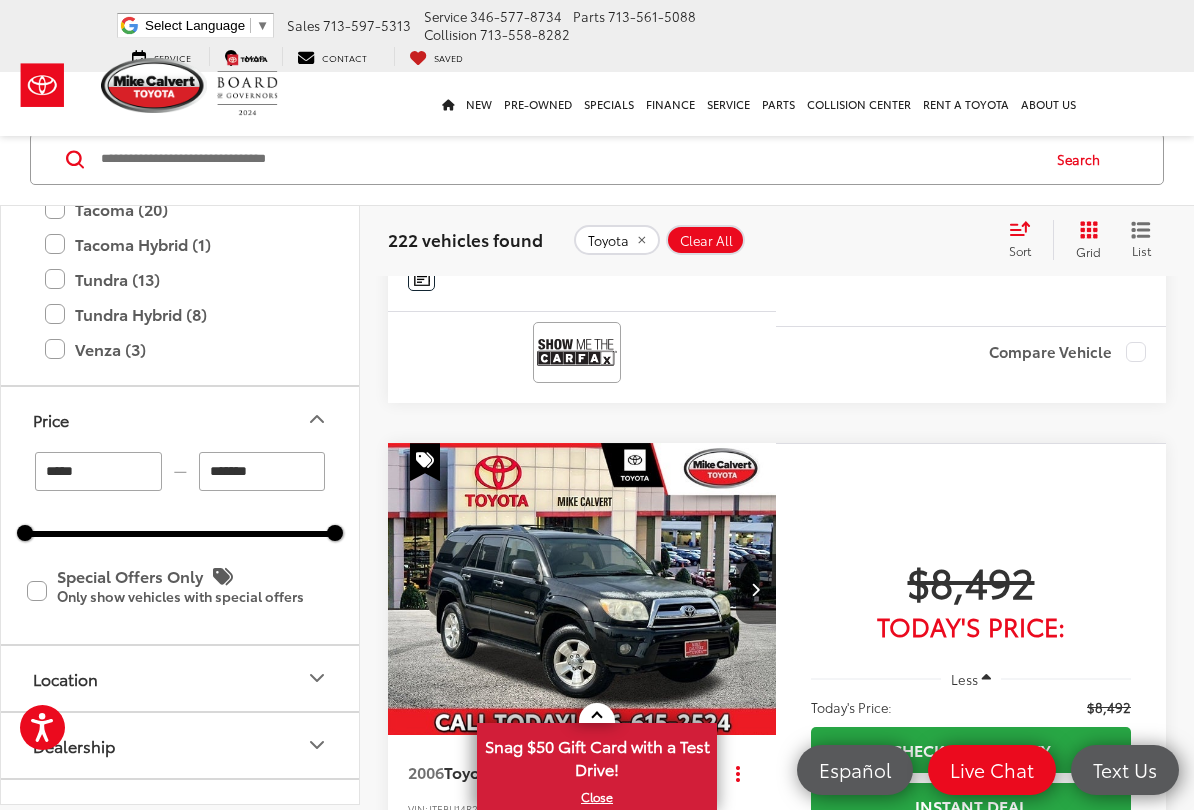 click on "Tacoma (20)" at bounding box center (180, 208) 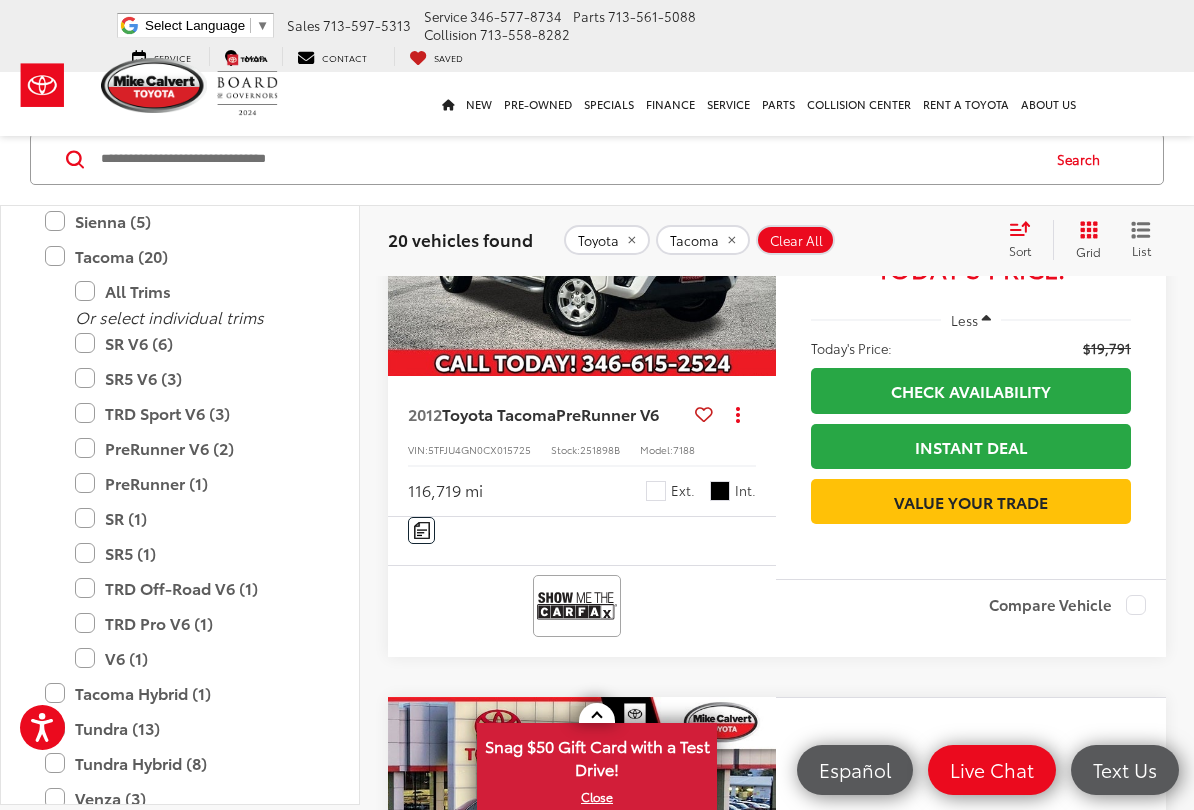 scroll, scrollTop: 1554, scrollLeft: 0, axis: vertical 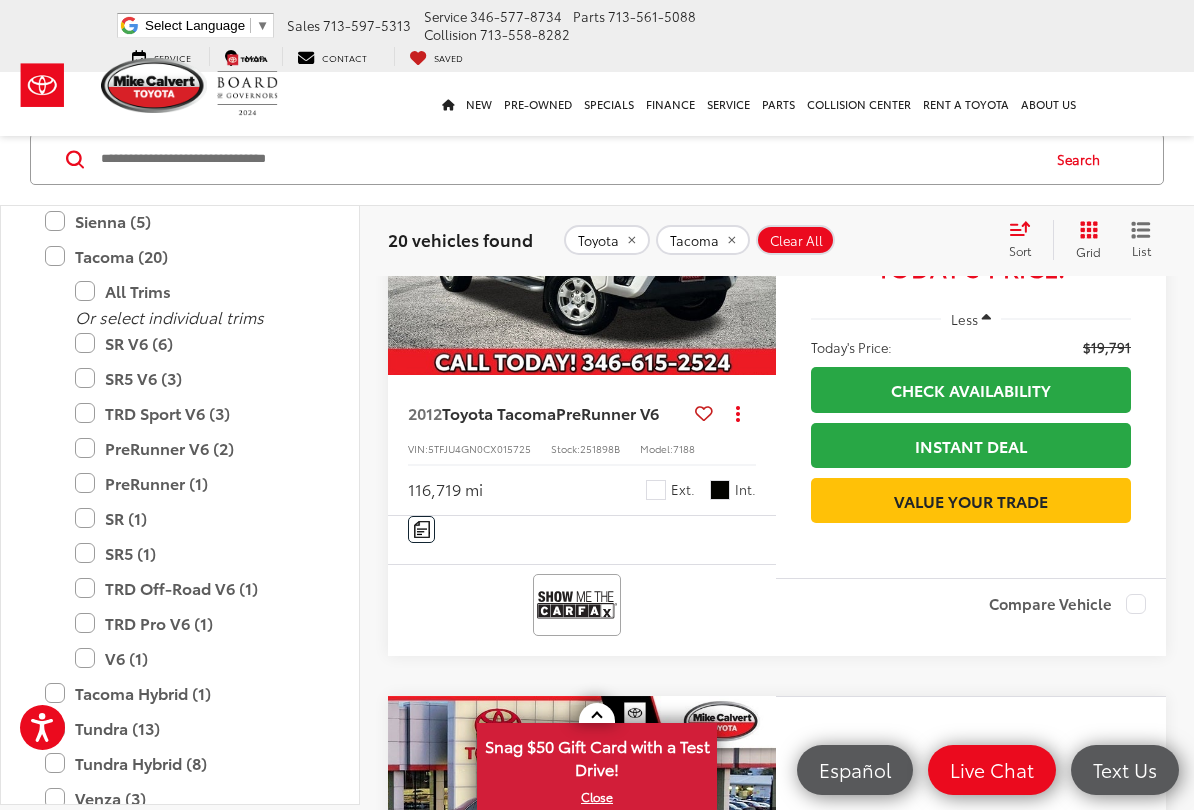 click at bounding box center [582, 230] 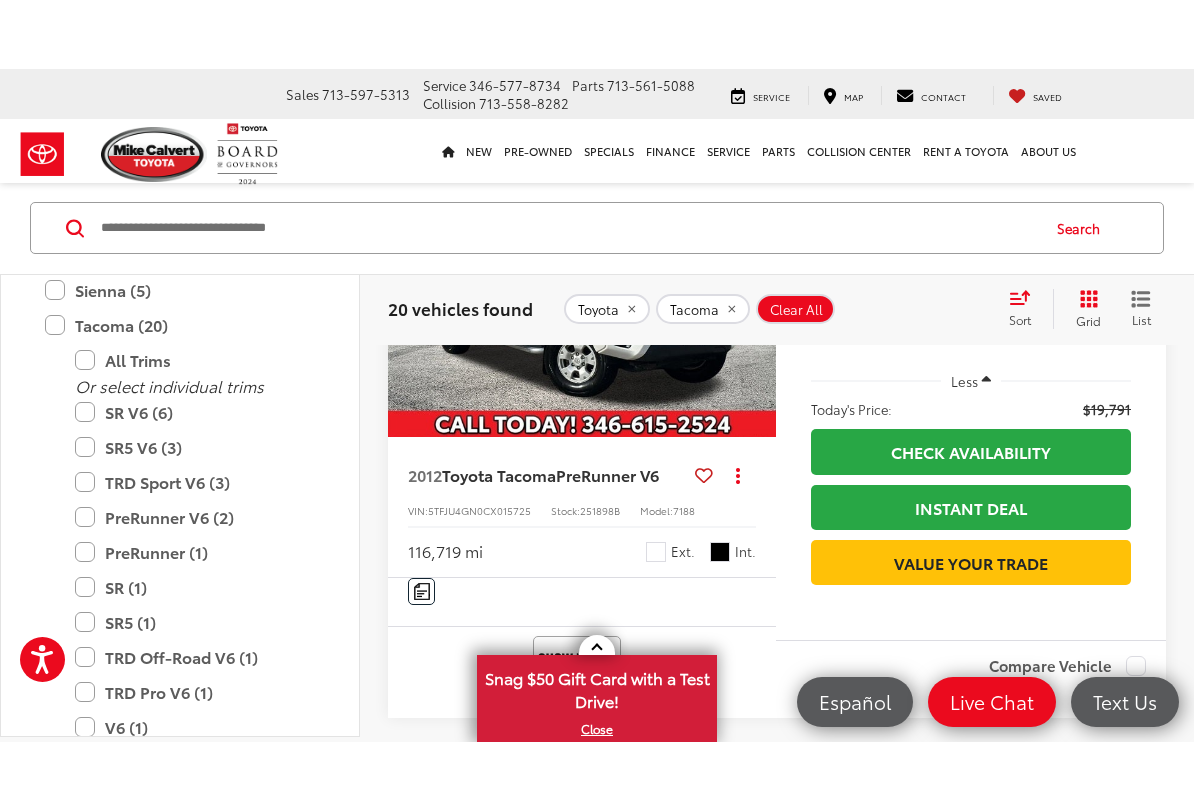 scroll, scrollTop: 1705, scrollLeft: 0, axis: vertical 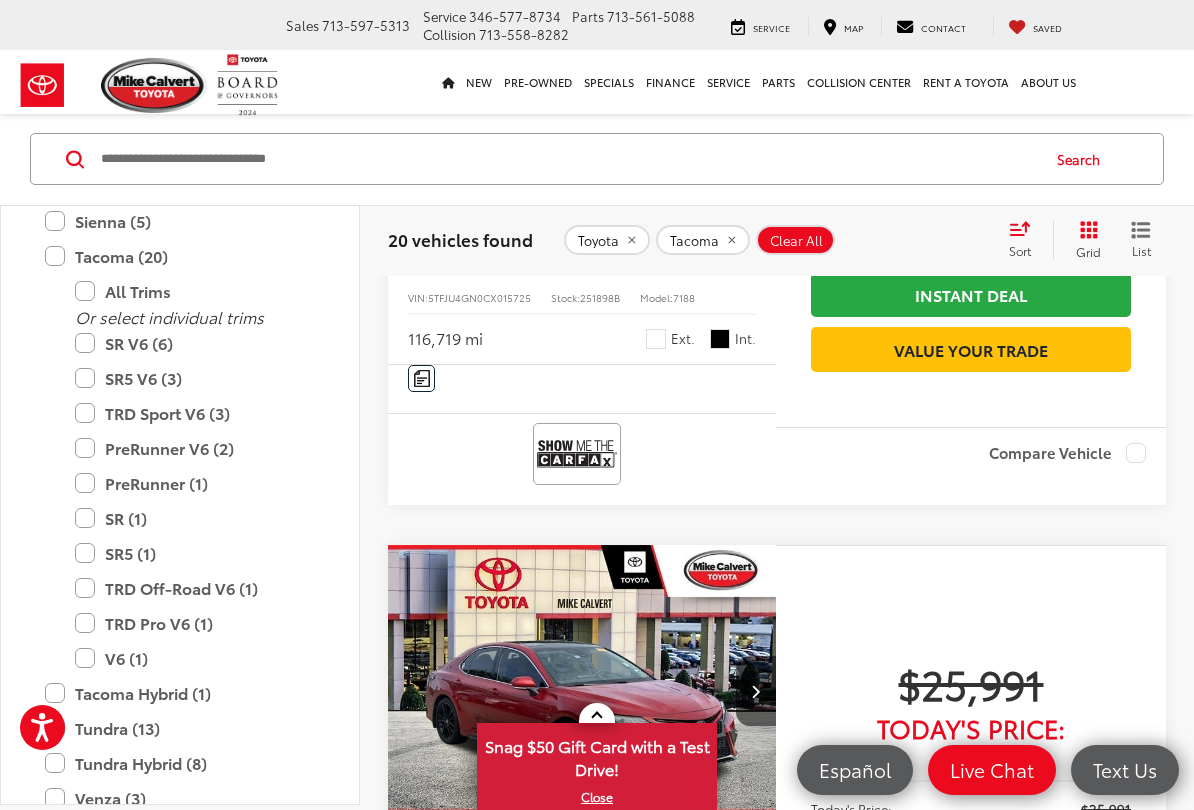 click at bounding box center (811, 392) 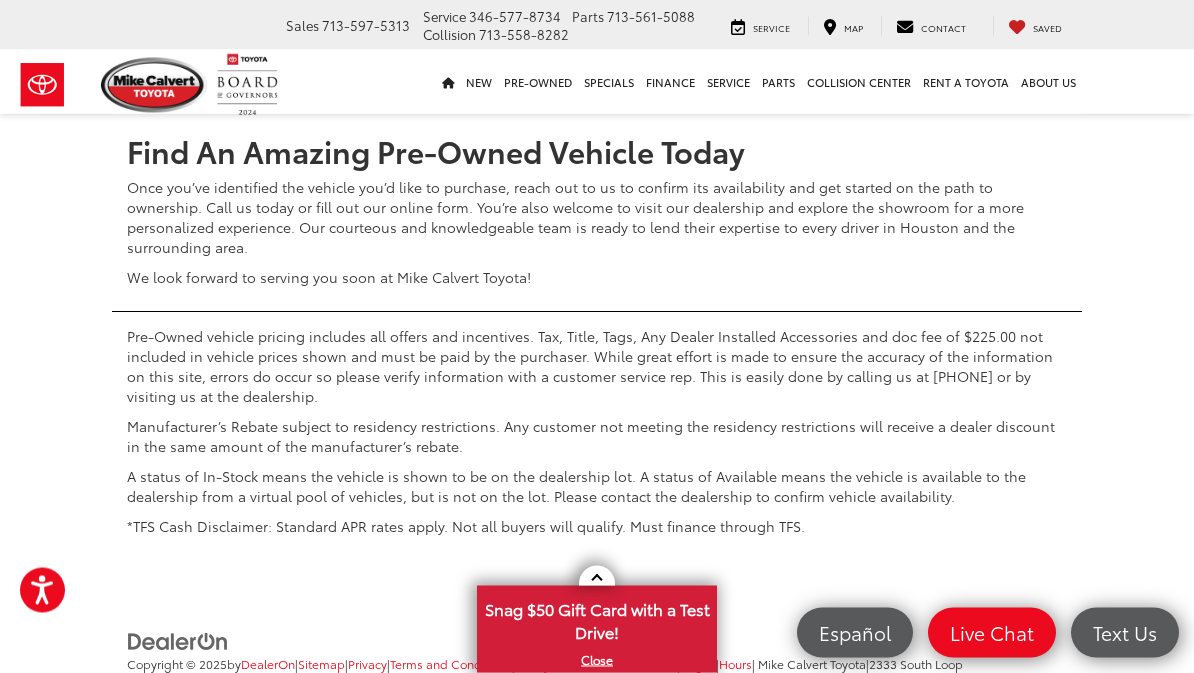 scroll, scrollTop: 8163, scrollLeft: 0, axis: vertical 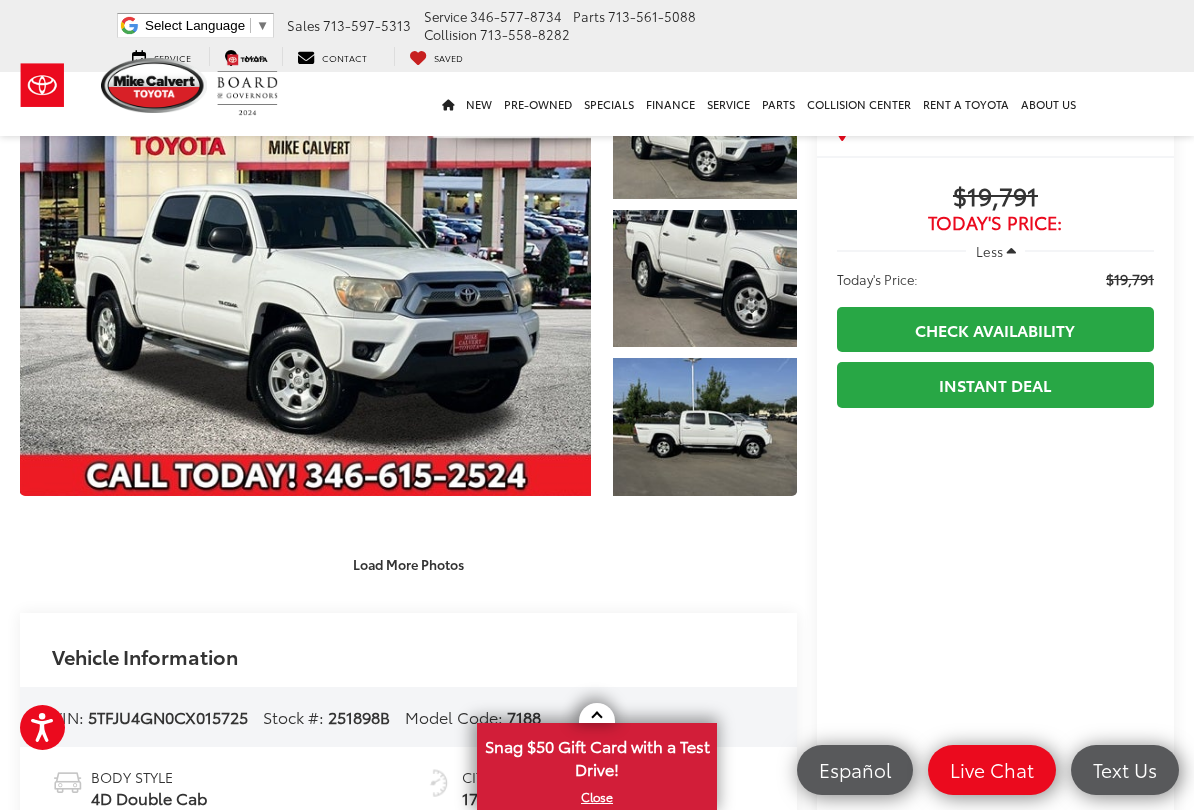 click on "Load More Photos" at bounding box center (408, 564) 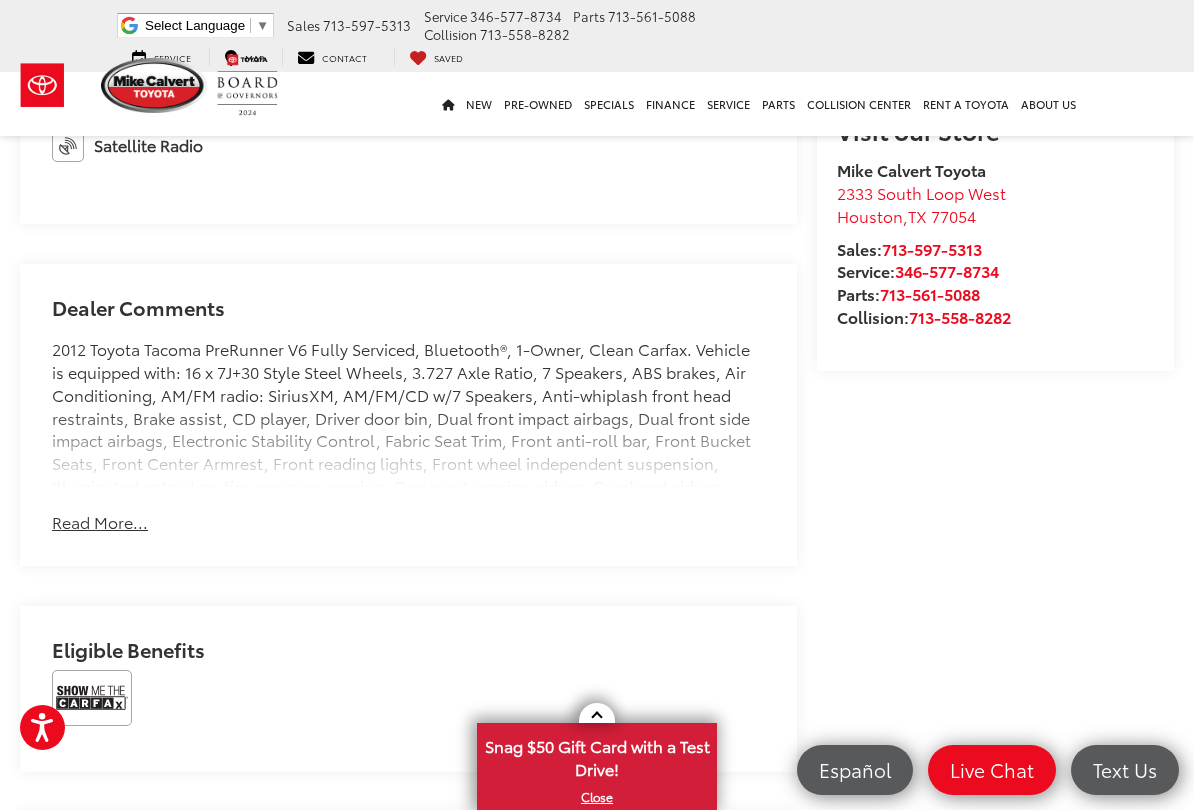 scroll, scrollTop: 1915, scrollLeft: 0, axis: vertical 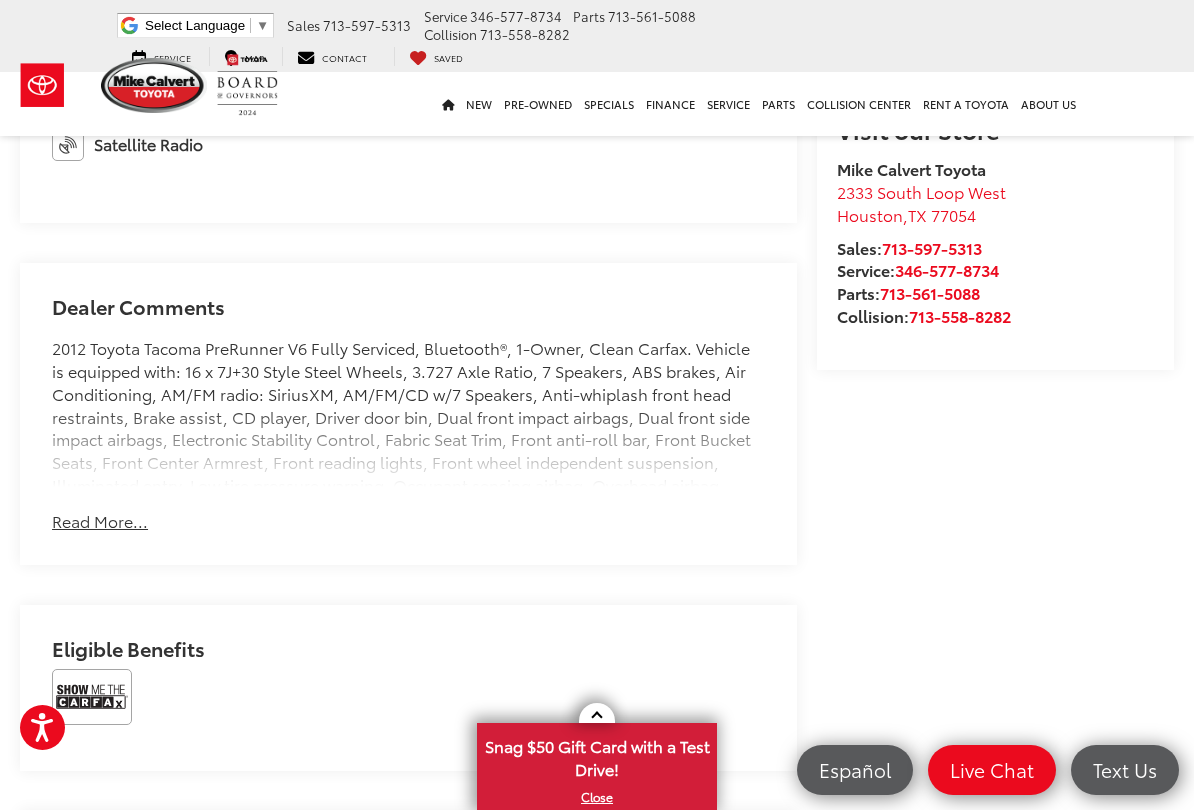 click on "Read More..." at bounding box center [100, 521] 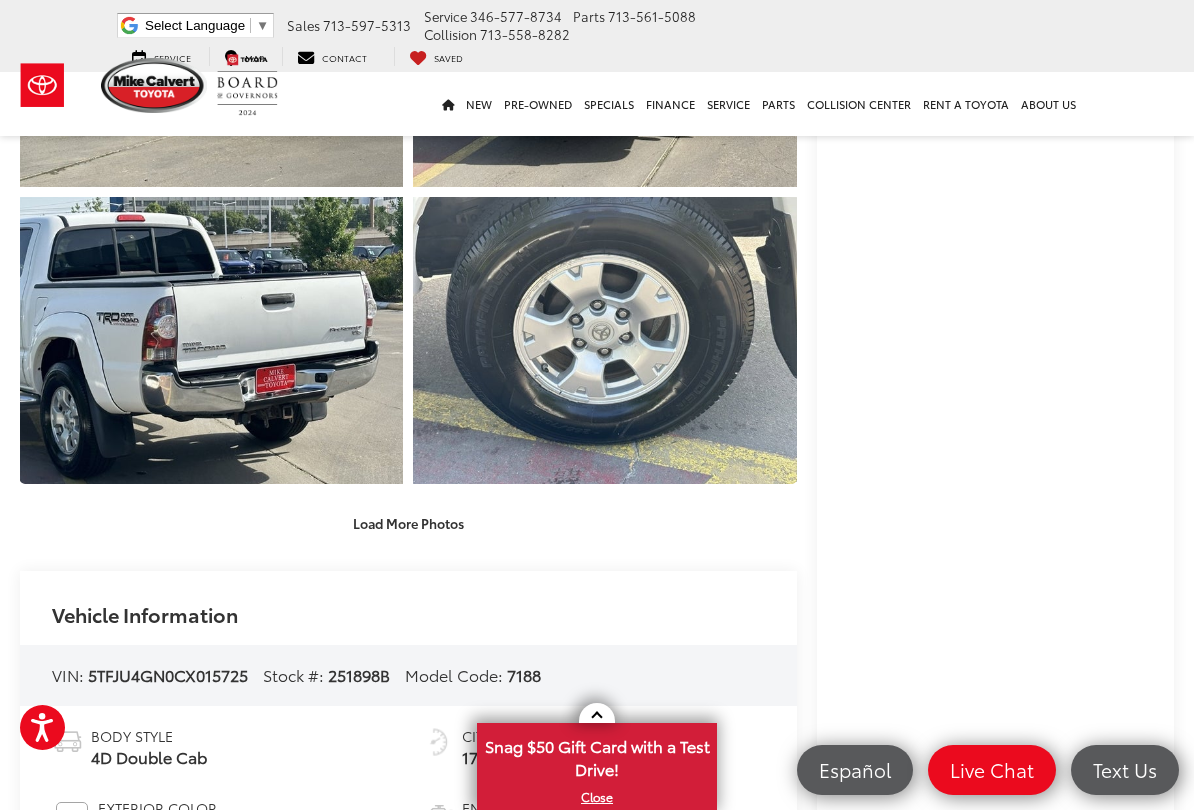 scroll, scrollTop: 739, scrollLeft: 0, axis: vertical 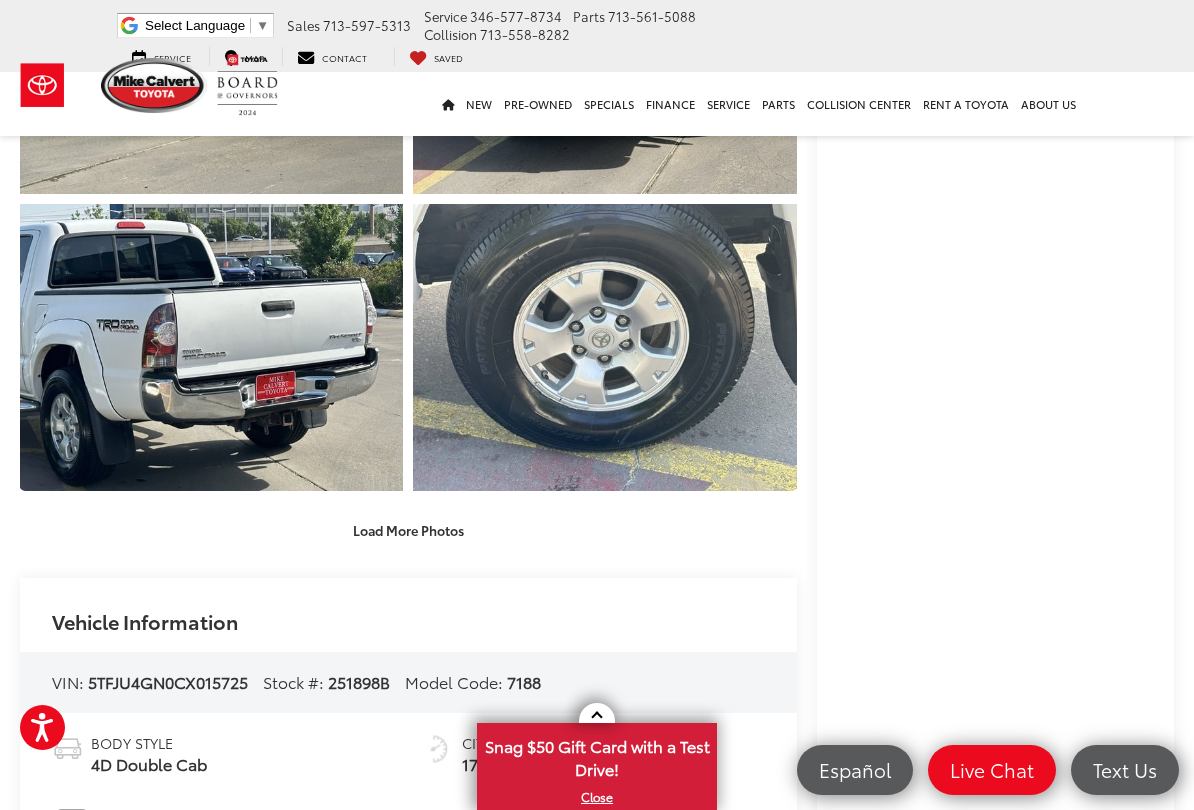 click at bounding box center (211, 348) 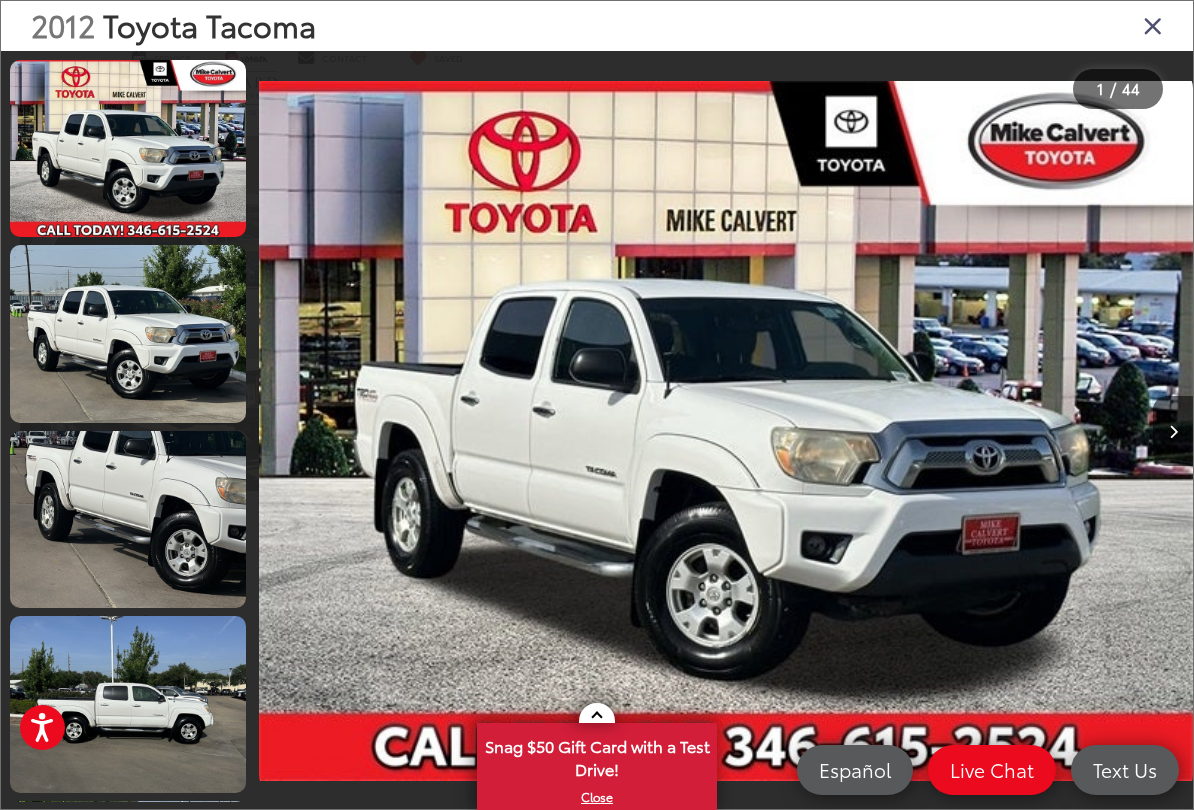scroll, scrollTop: 867, scrollLeft: 0, axis: vertical 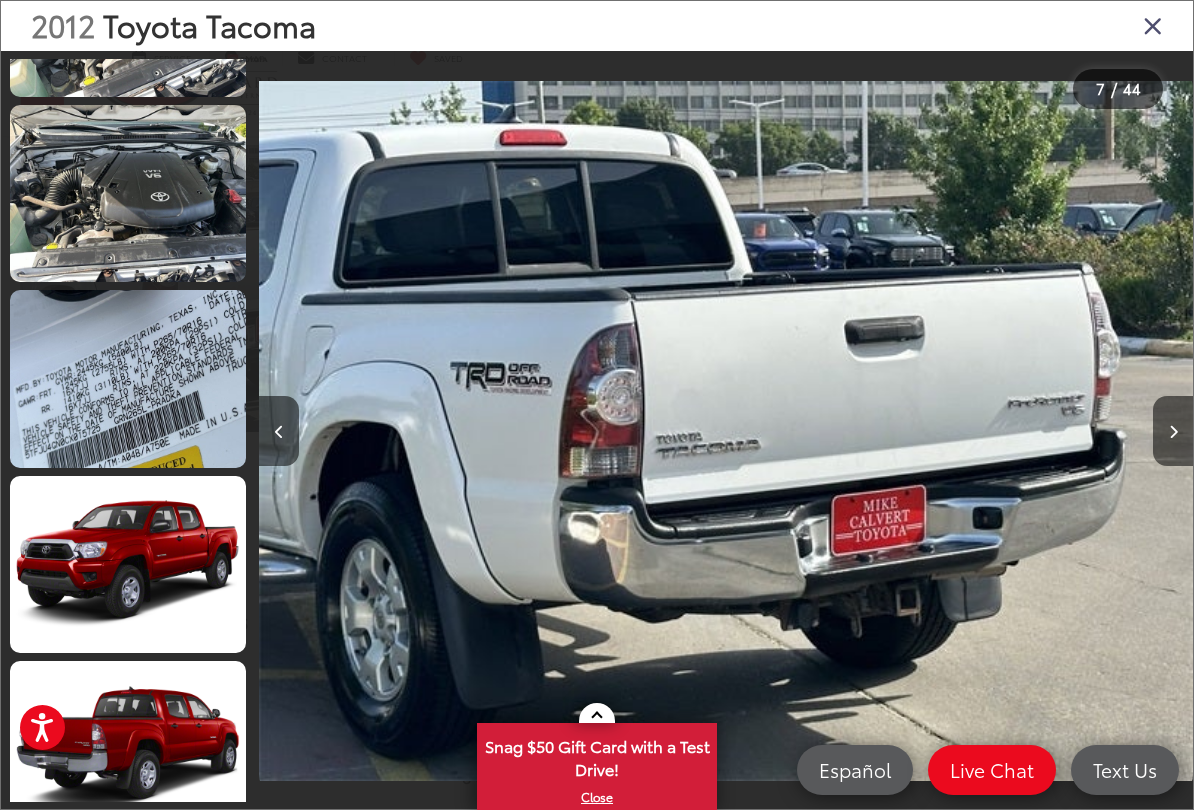 click at bounding box center (128, 378) 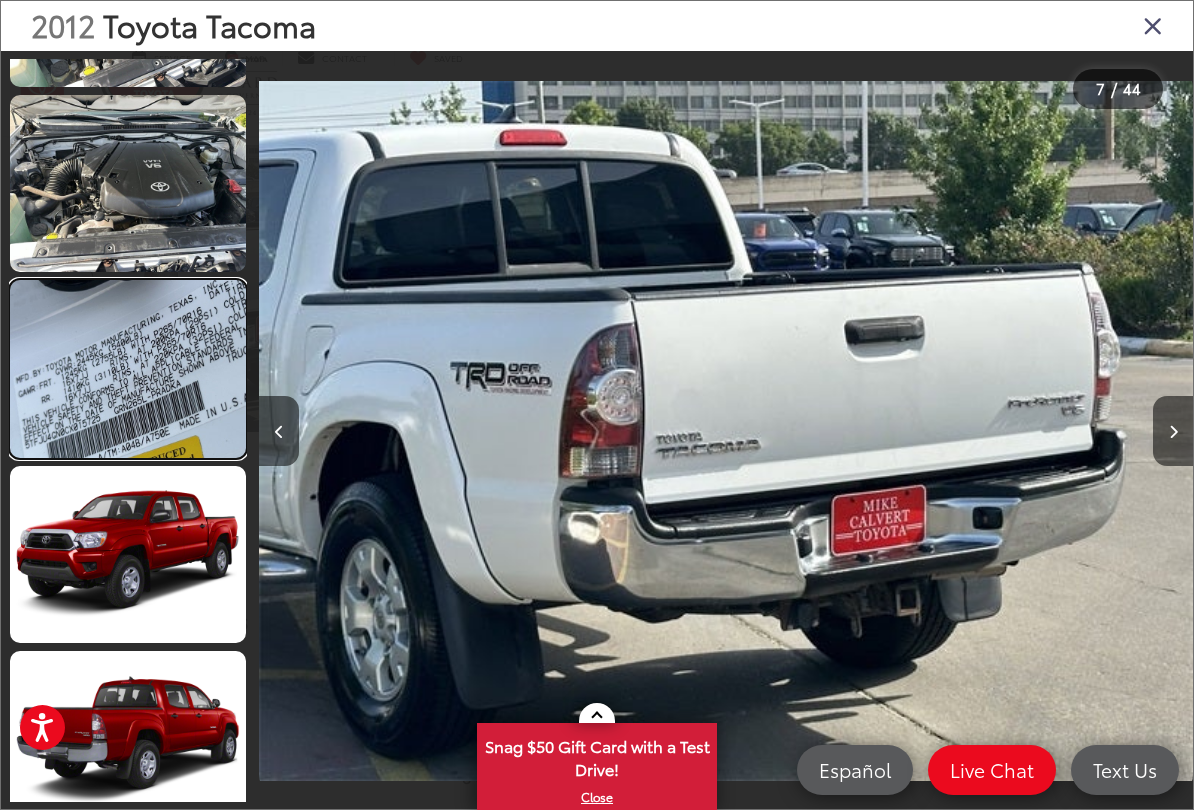 scroll, scrollTop: 0, scrollLeft: 19519, axis: horizontal 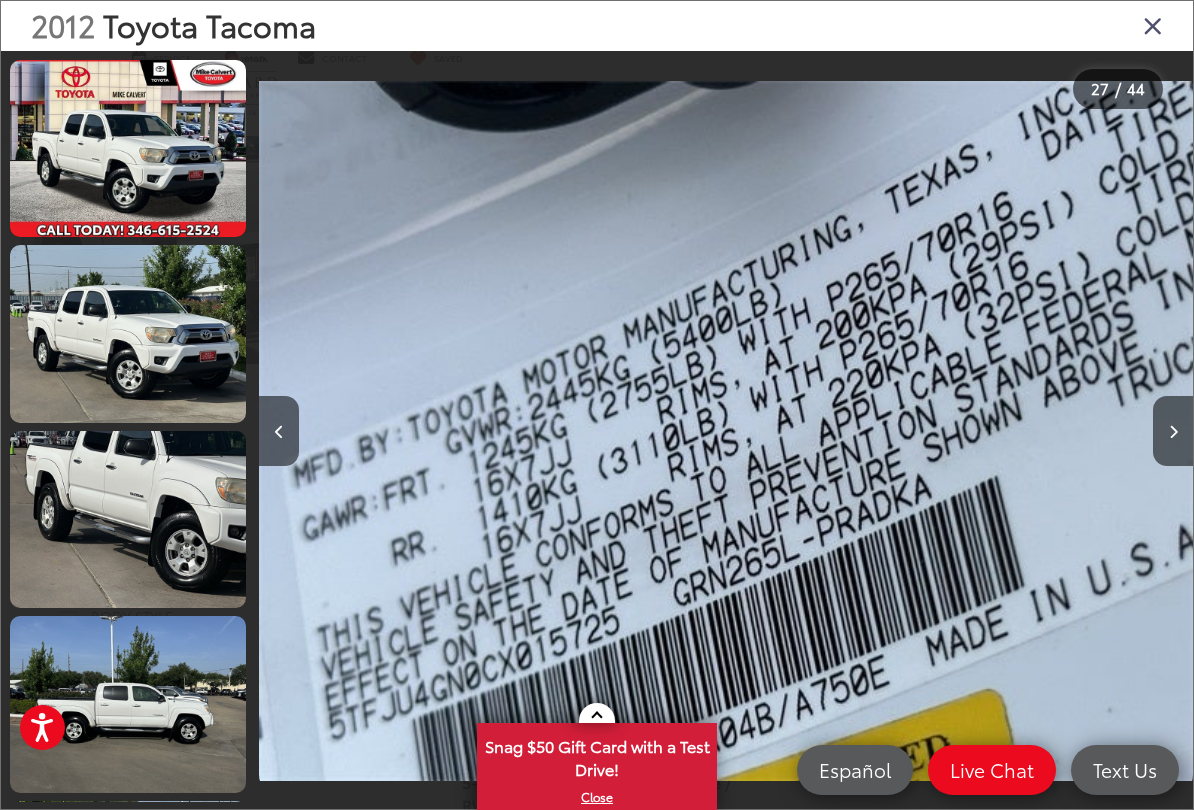 click at bounding box center [1173, 431] 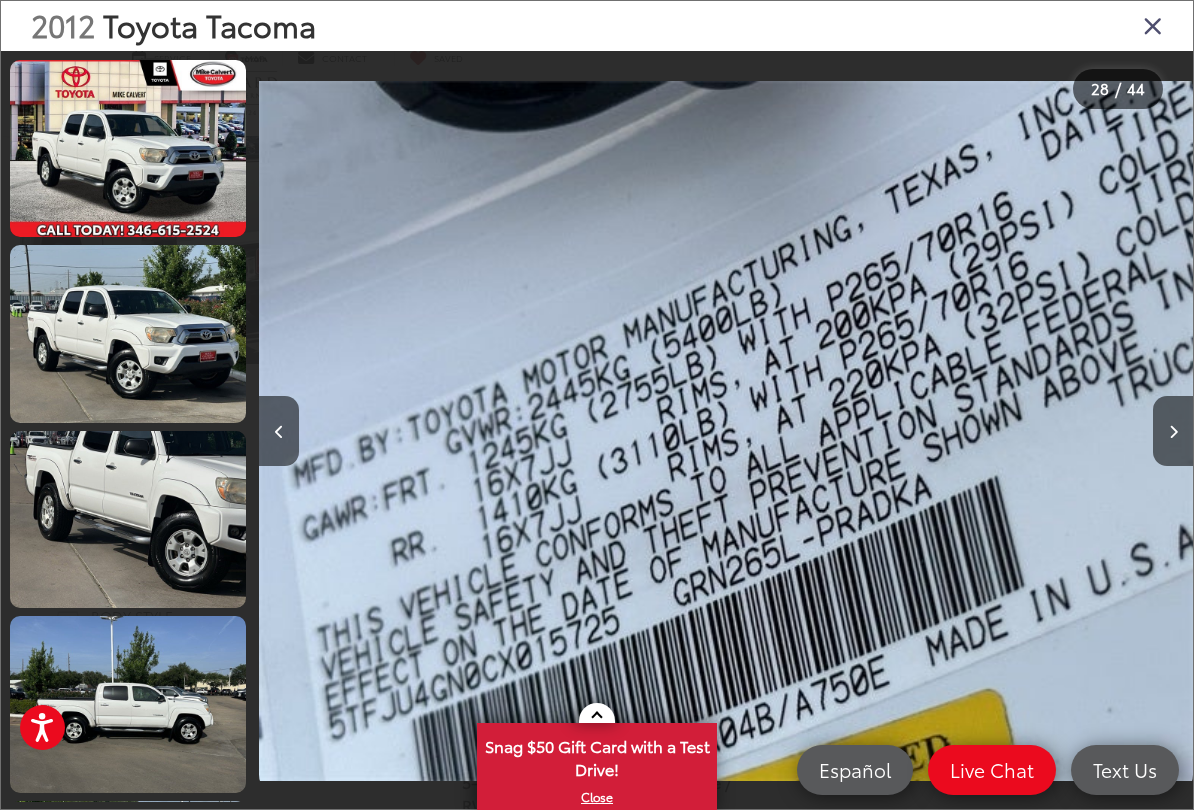 scroll, scrollTop: 0, scrollLeft: 24973, axis: horizontal 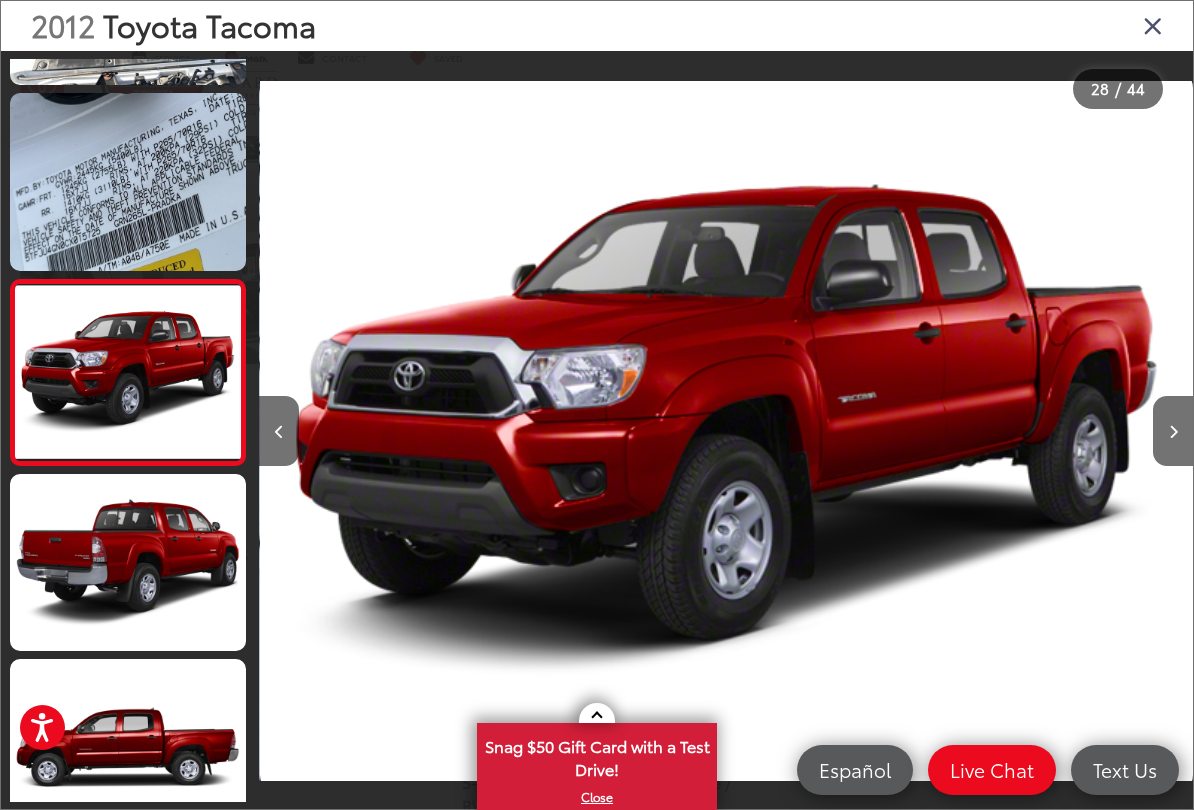 click at bounding box center [279, 432] 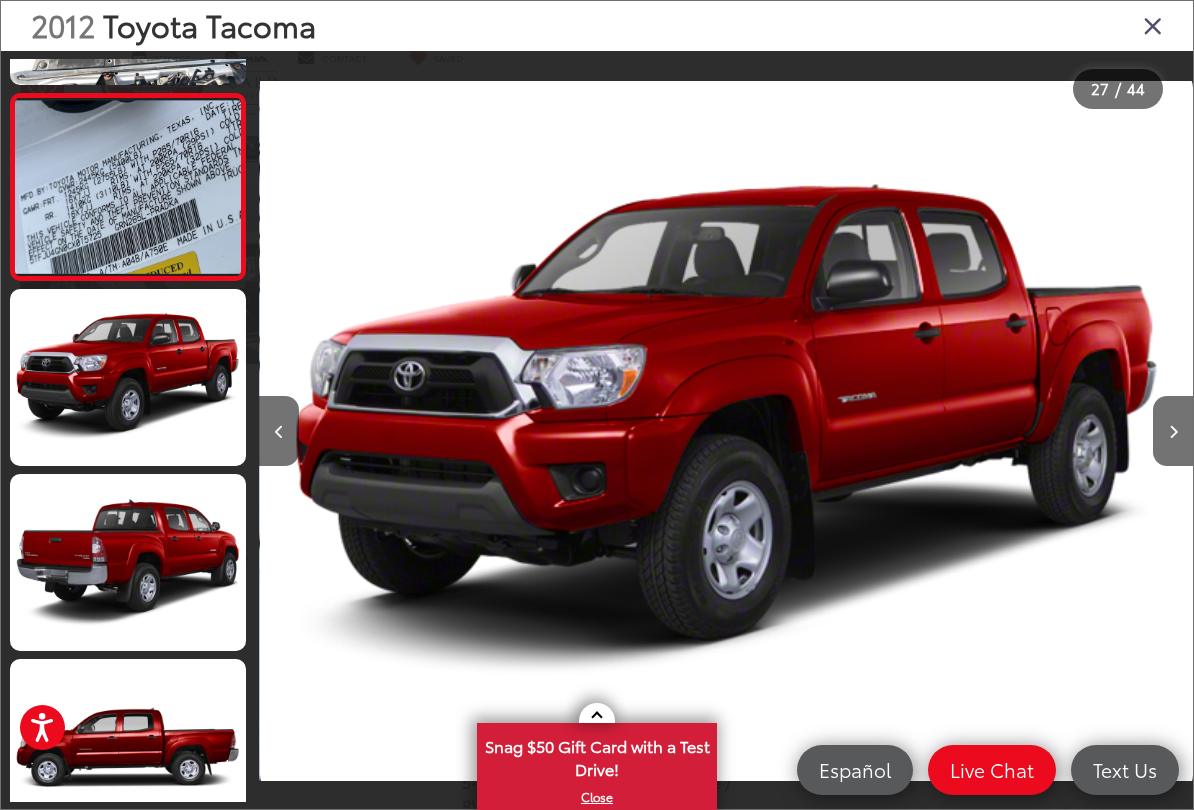 scroll, scrollTop: 0, scrollLeft: 24491, axis: horizontal 